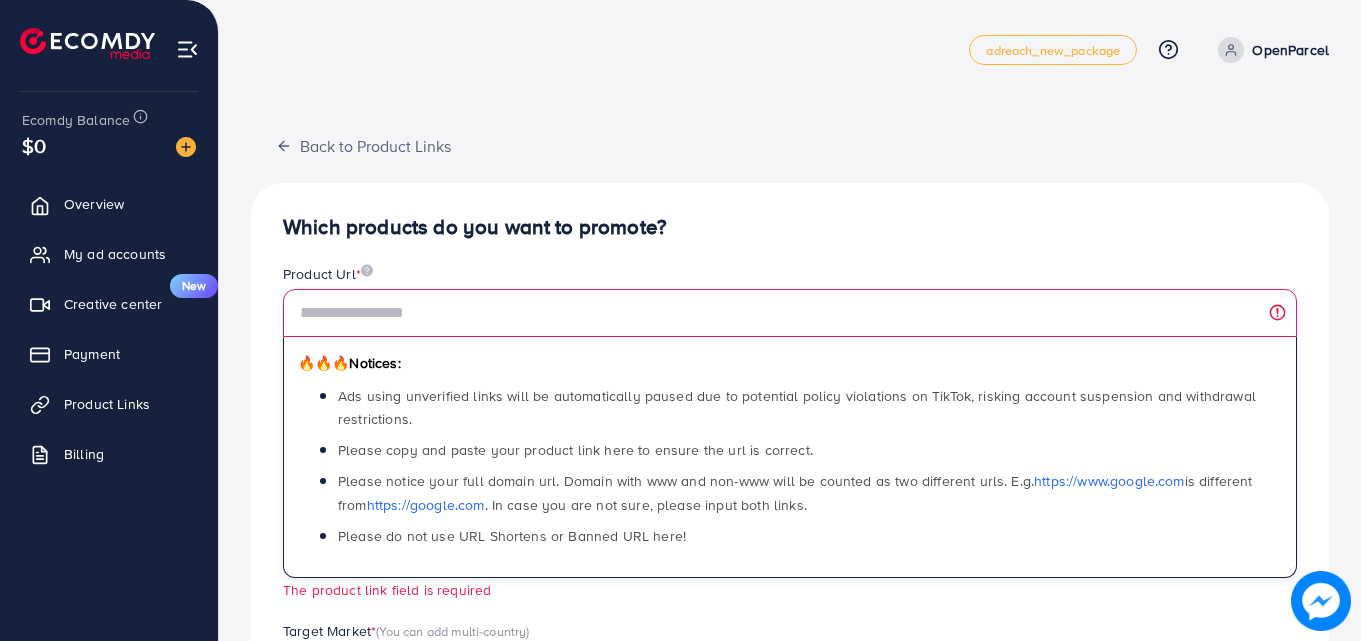 scroll, scrollTop: 0, scrollLeft: 0, axis: both 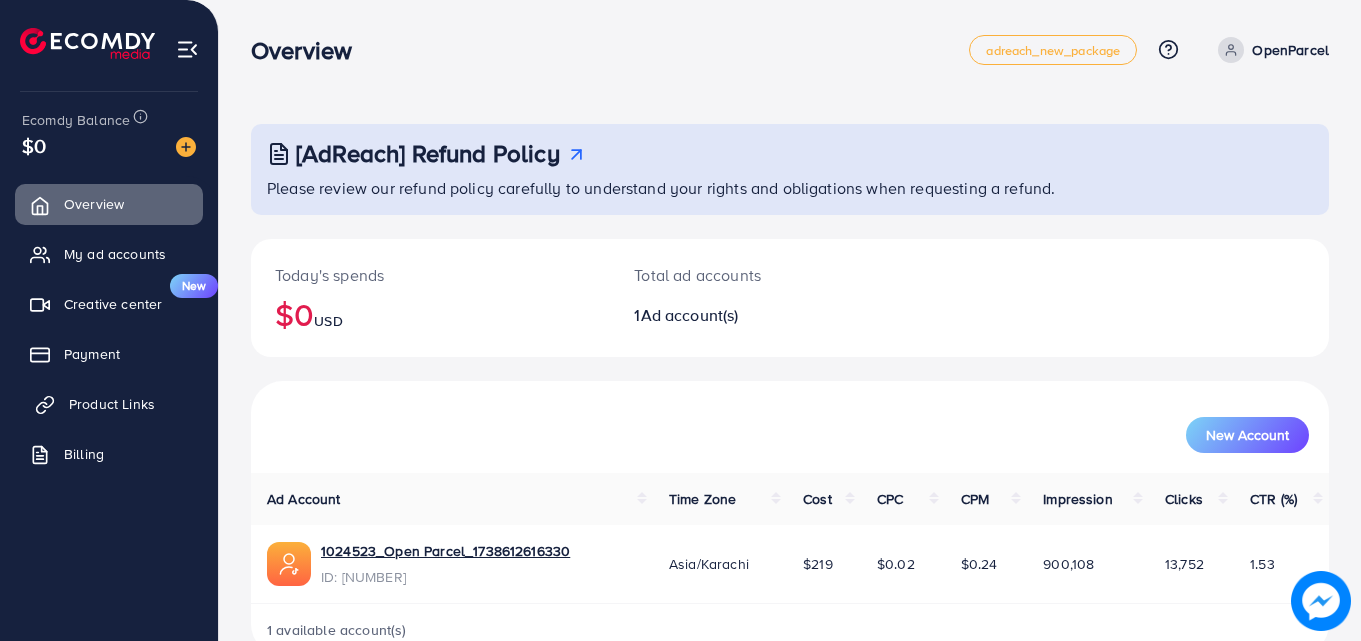 click on "Product Links" at bounding box center (112, 404) 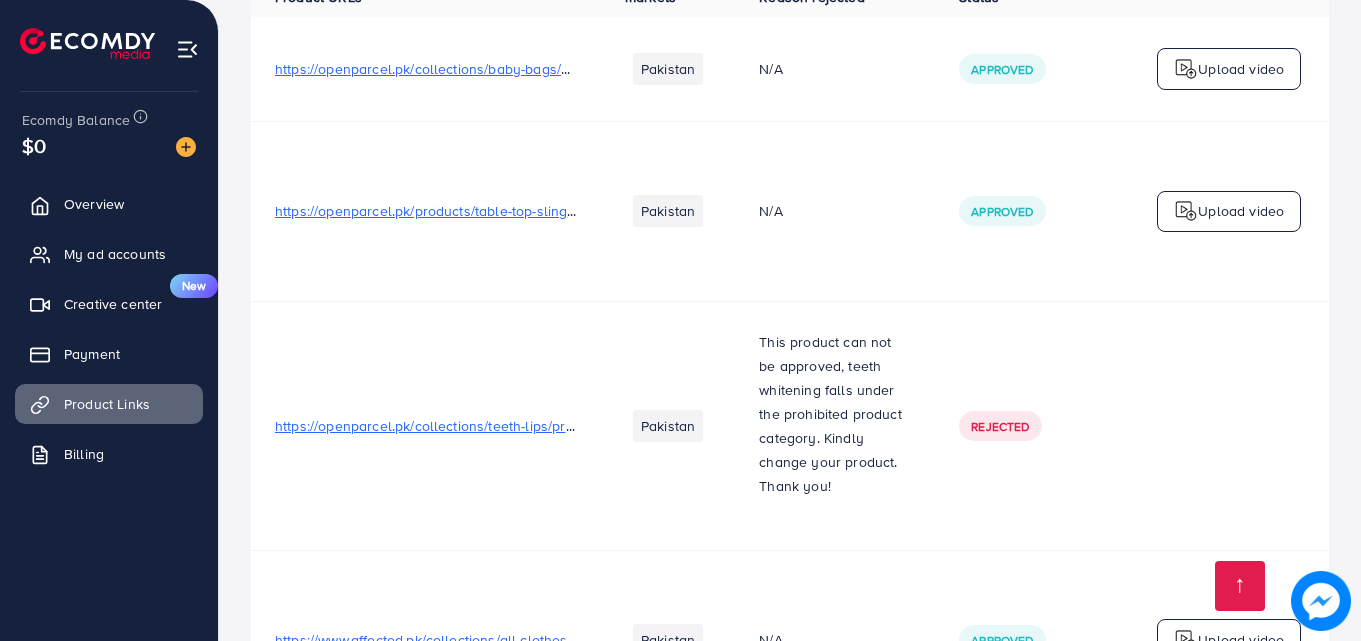 scroll, scrollTop: 0, scrollLeft: 0, axis: both 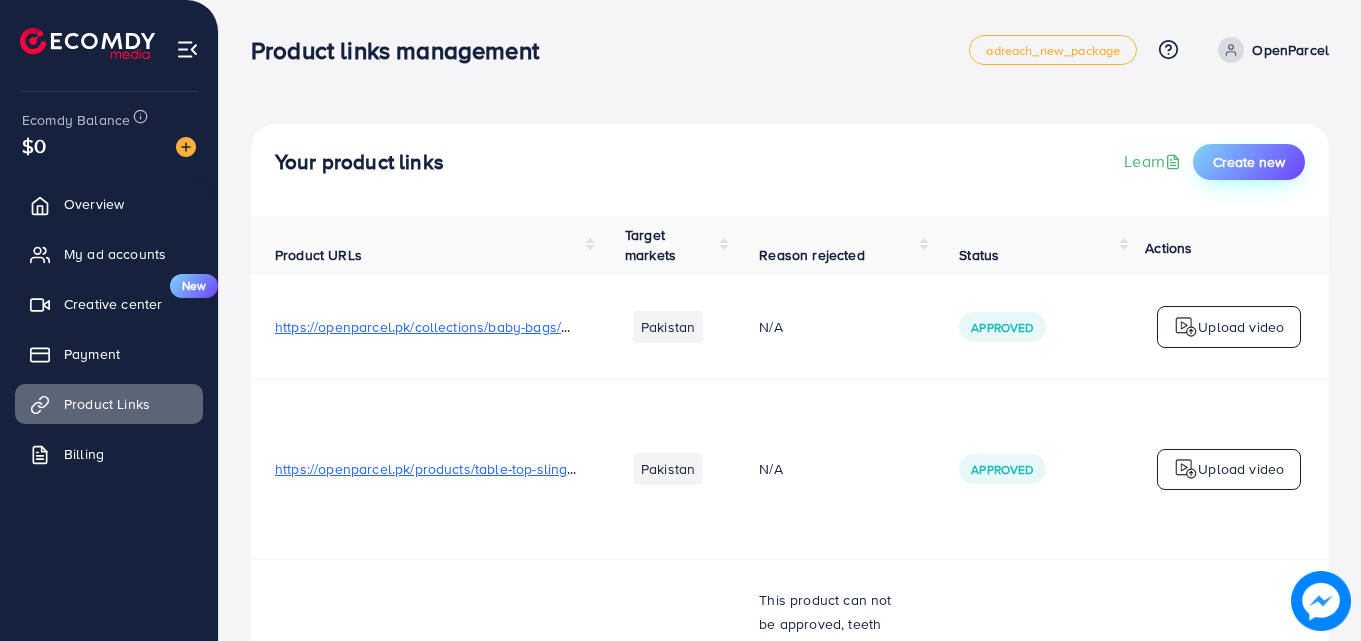 click on "Create new" at bounding box center [1249, 162] 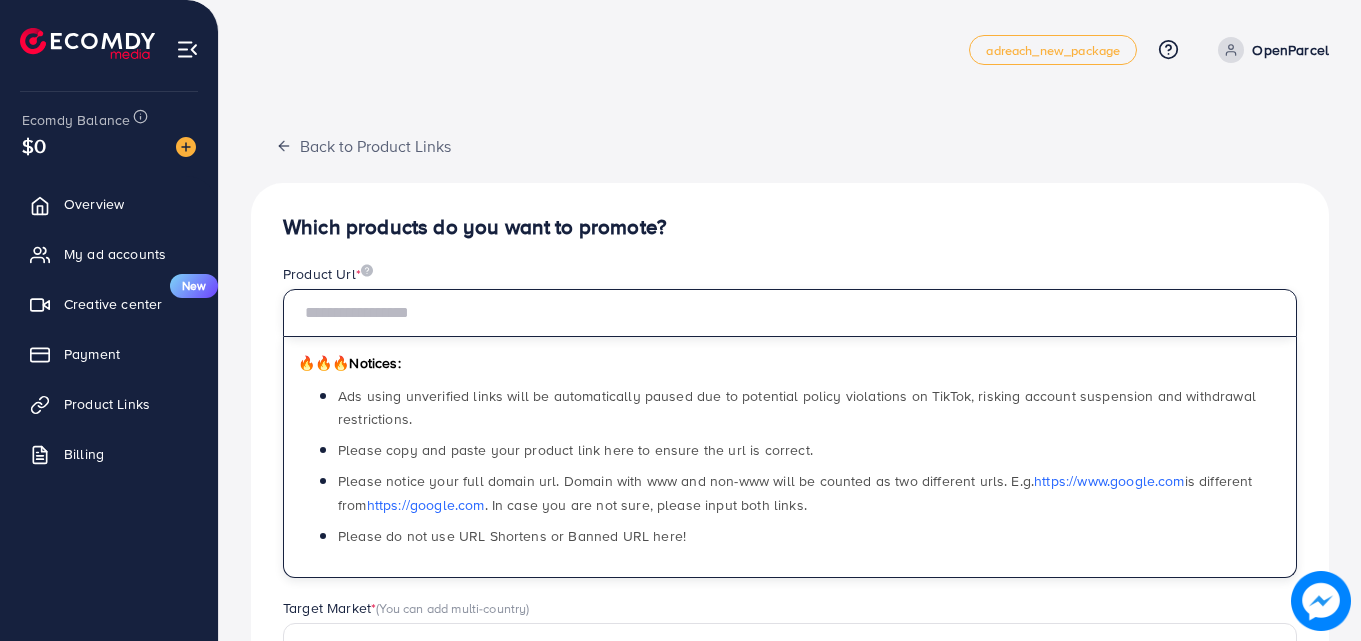 click at bounding box center [790, 313] 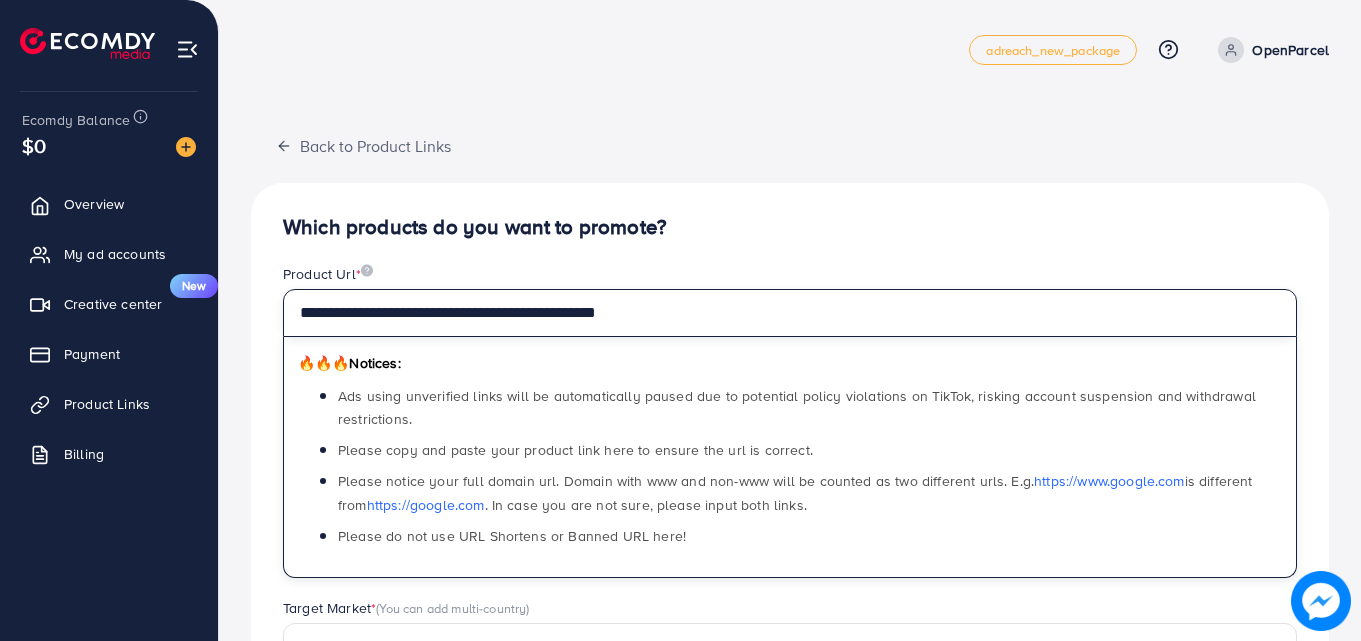 type on "**********" 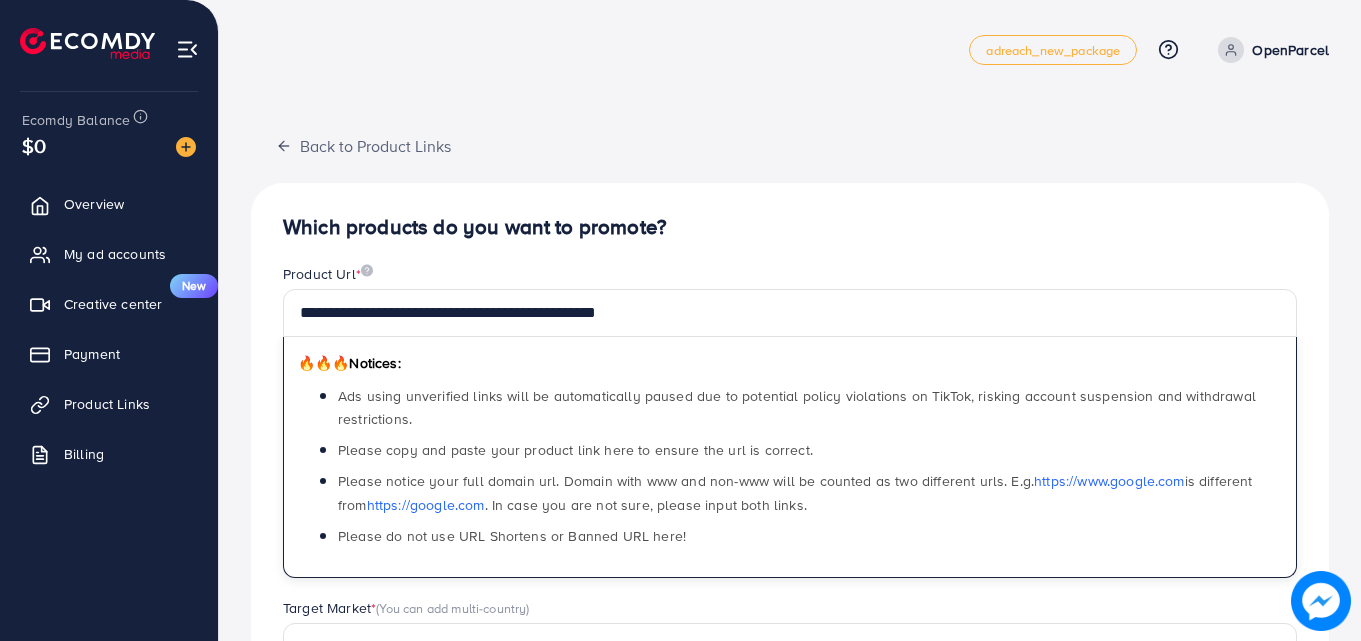 click on "Which products do you want to promote?" at bounding box center [790, 227] 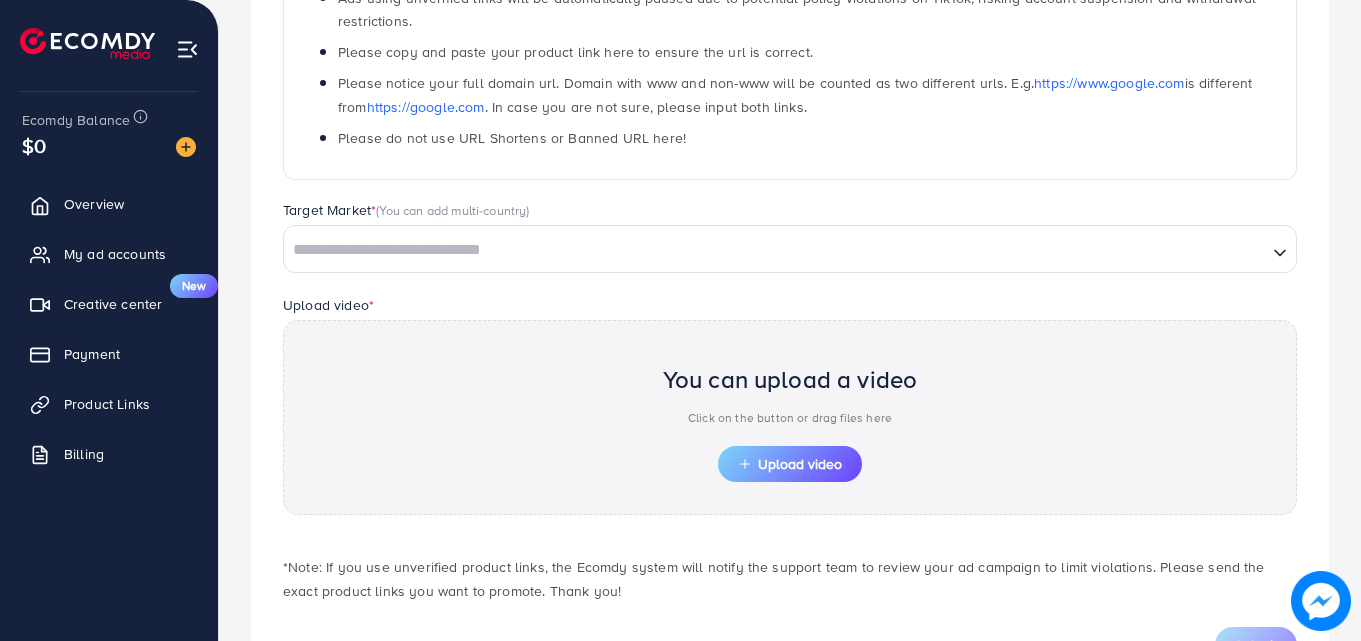 scroll, scrollTop: 436, scrollLeft: 0, axis: vertical 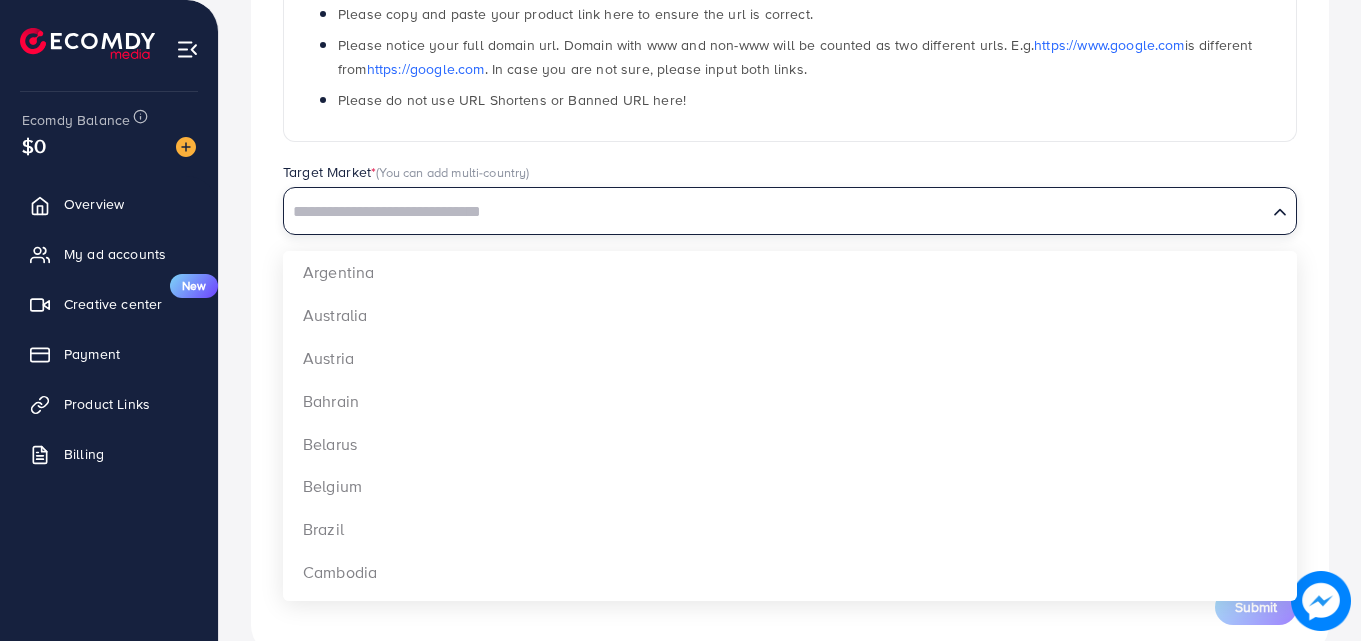 click at bounding box center [775, 212] 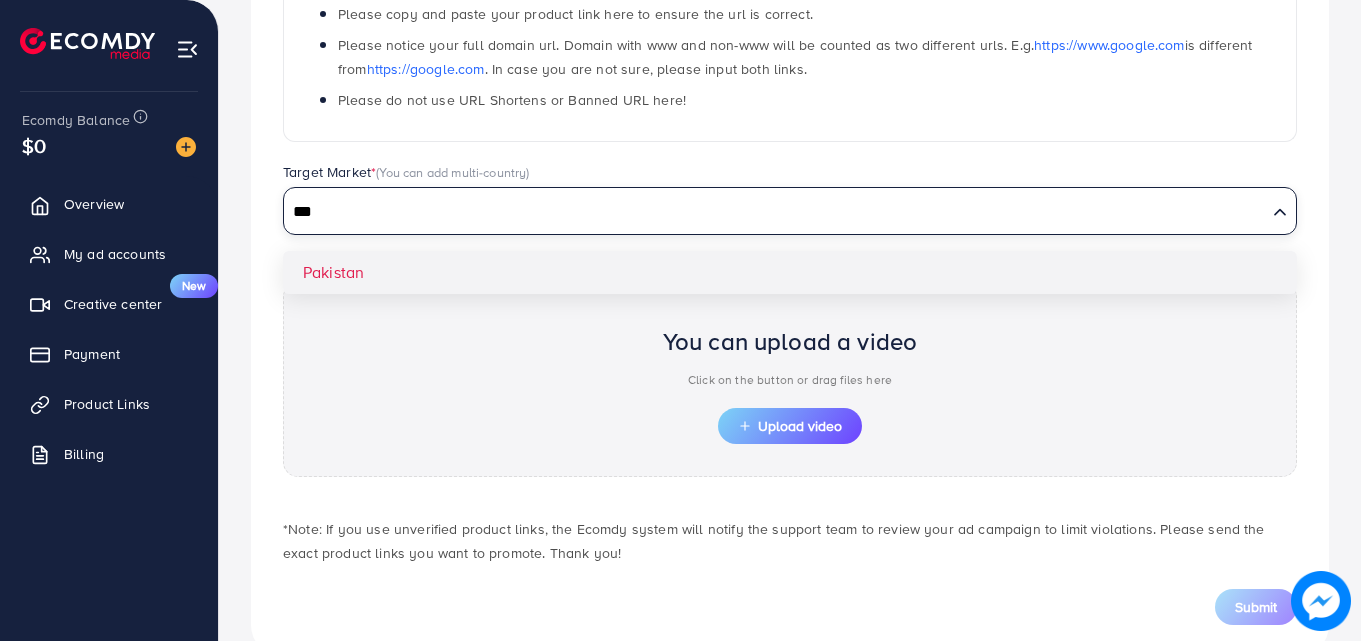 type on "***" 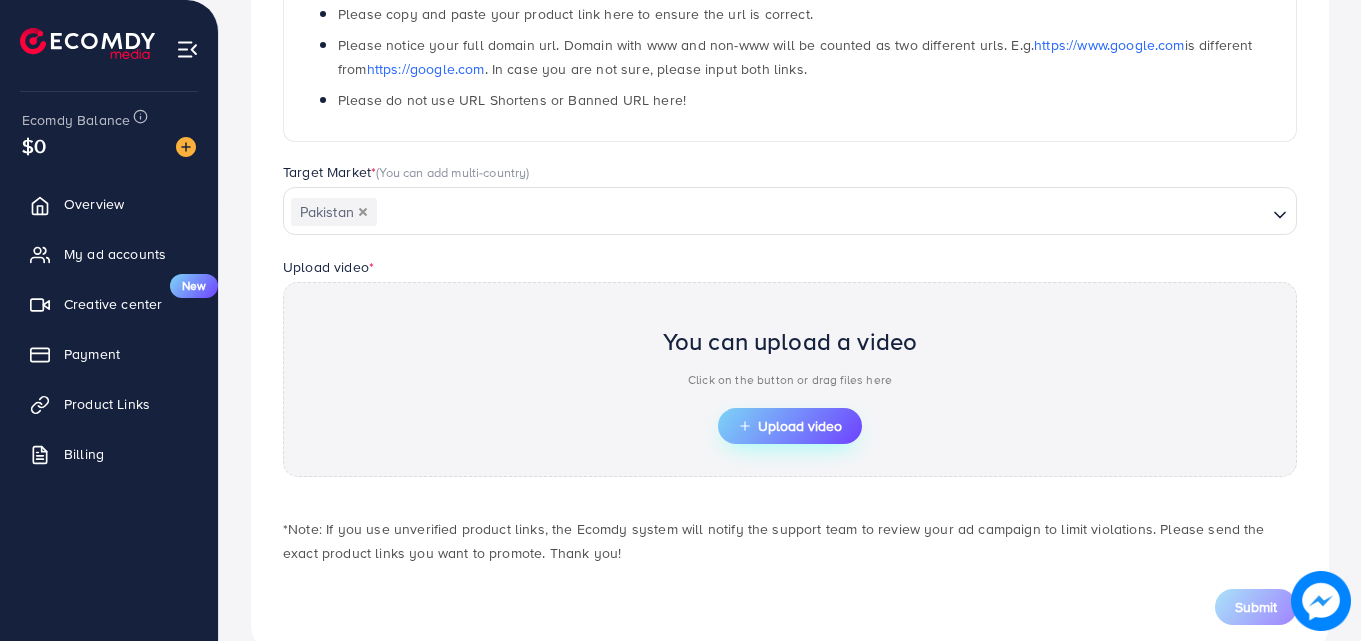 click on "Upload video" at bounding box center [790, 426] 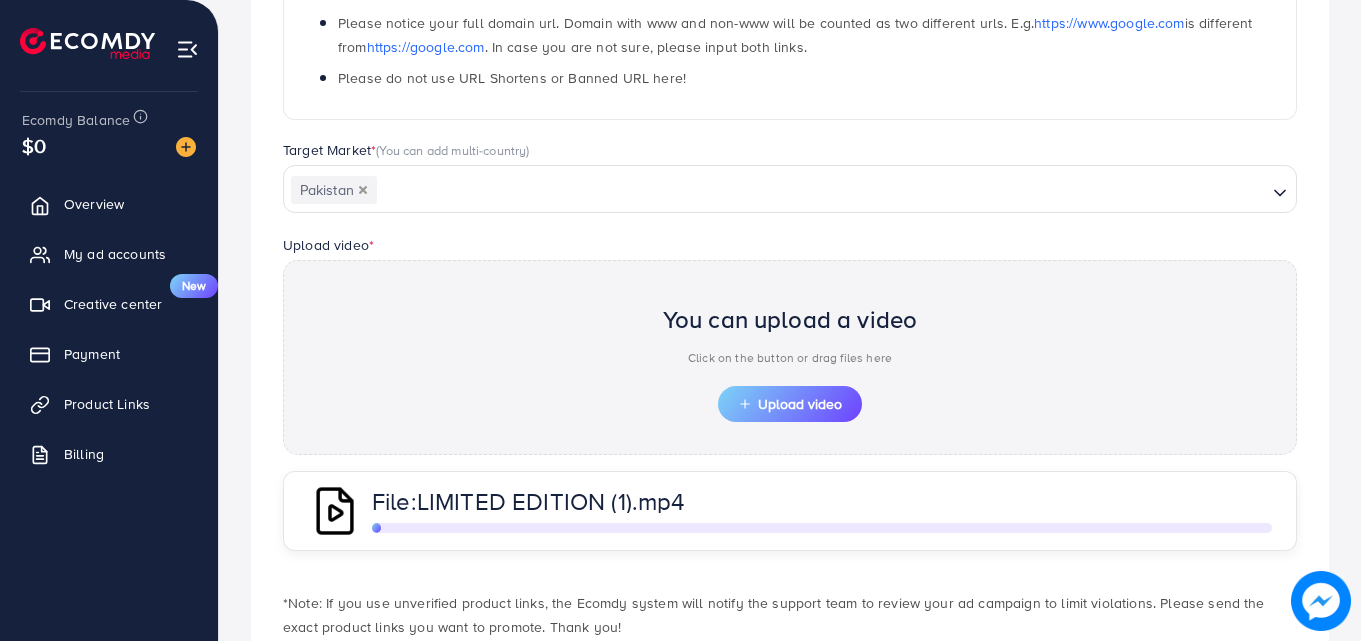 scroll, scrollTop: 580, scrollLeft: 0, axis: vertical 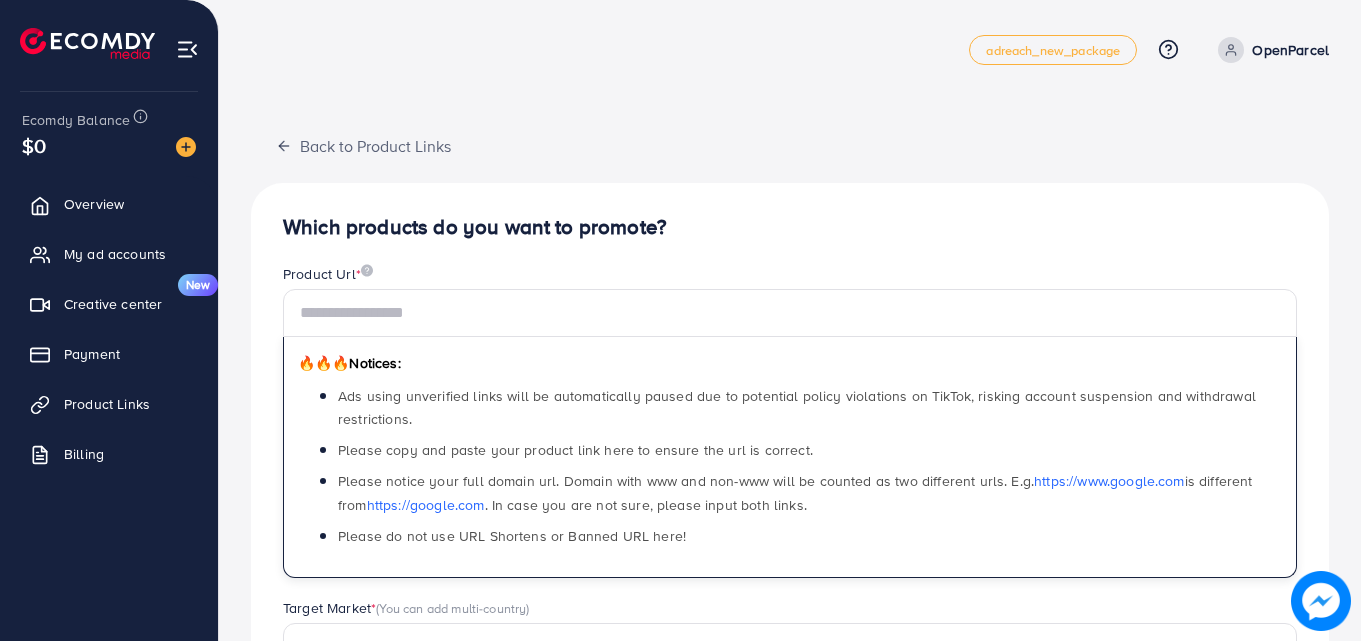 drag, startPoint x: 0, startPoint y: 0, endPoint x: 947, endPoint y: 156, distance: 959.763 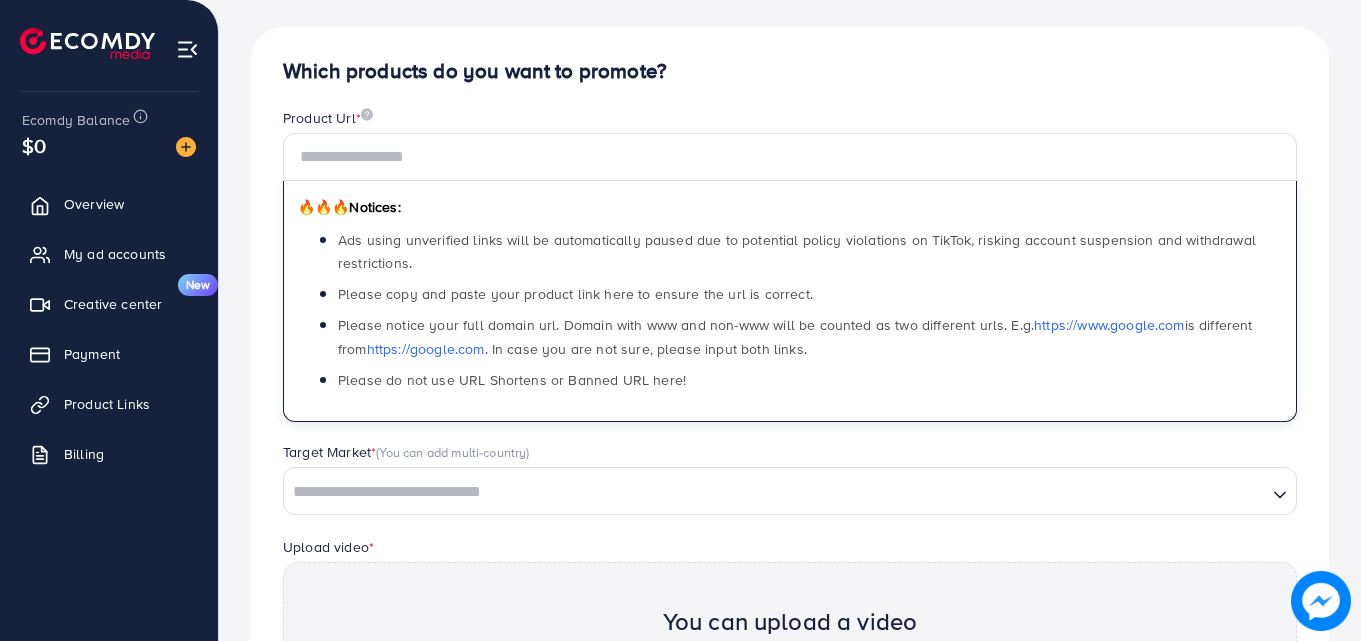 scroll, scrollTop: 156, scrollLeft: 0, axis: vertical 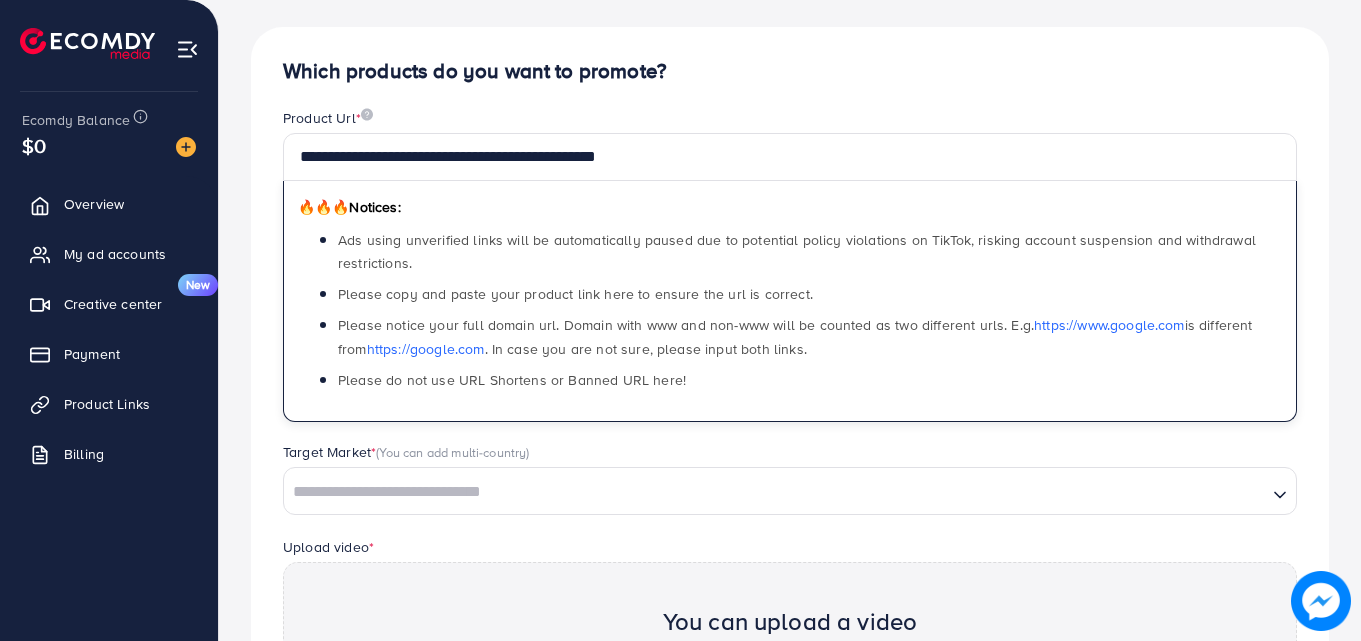 type on "**********" 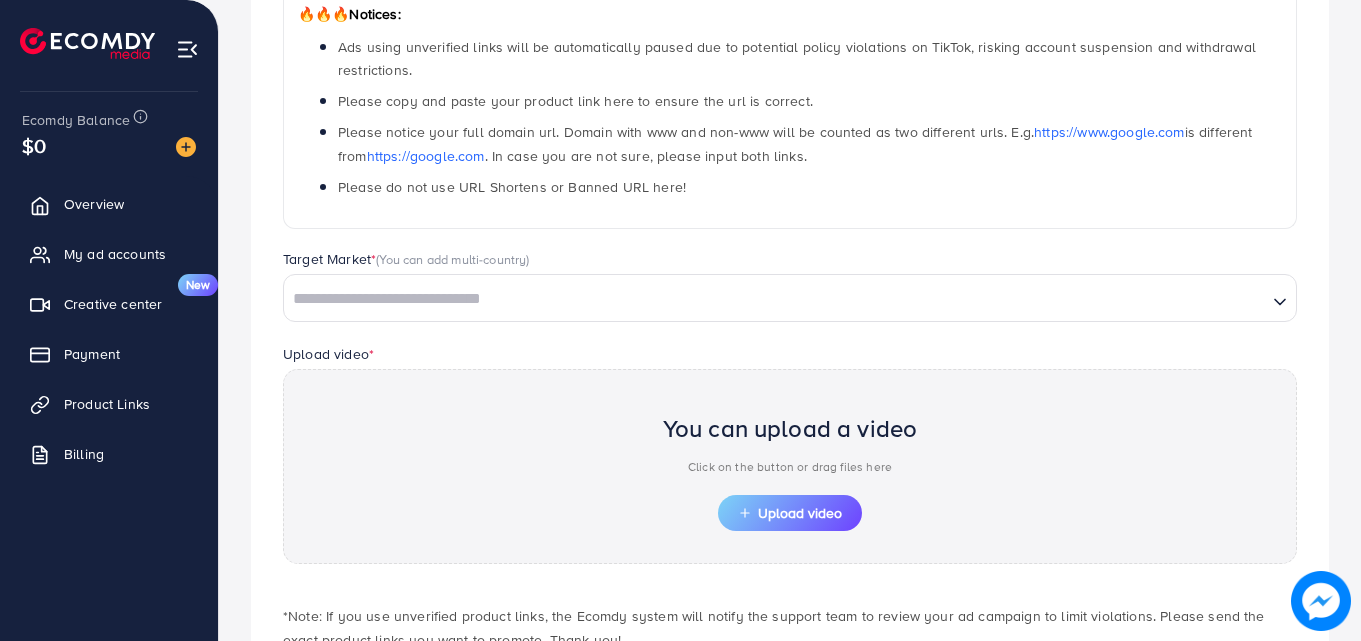 scroll, scrollTop: 373, scrollLeft: 0, axis: vertical 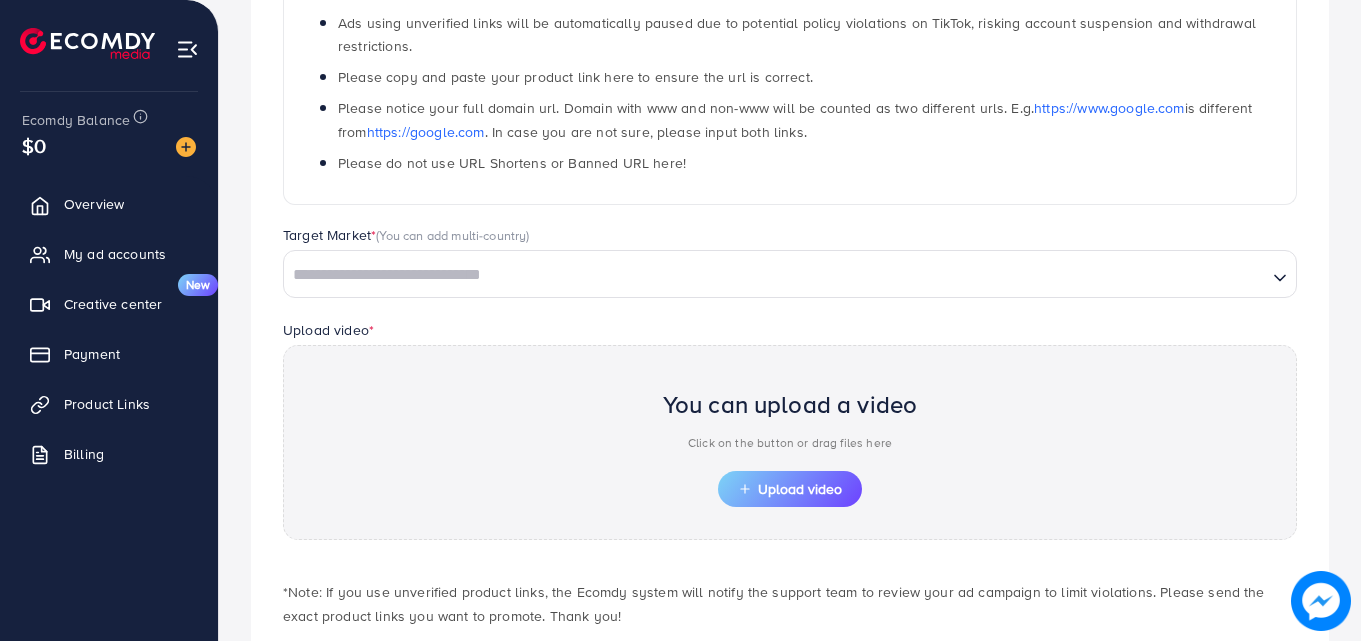 click at bounding box center [775, 275] 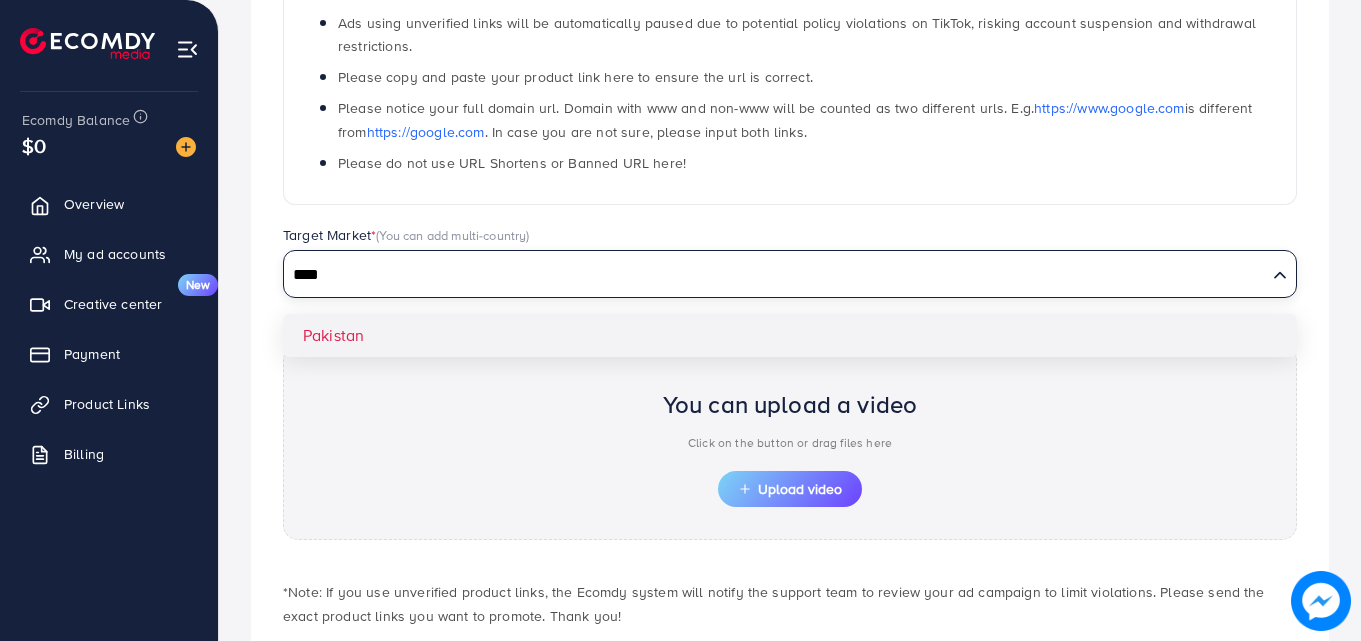 type on "****" 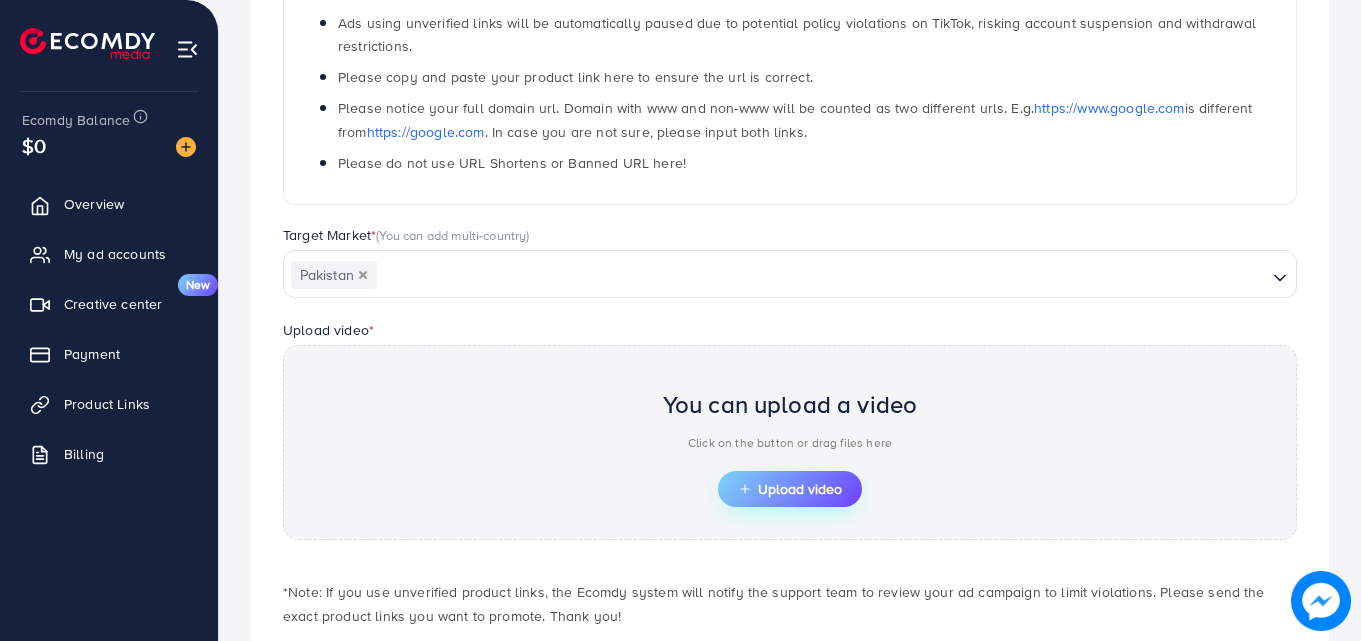 click on "Upload video" at bounding box center (790, 489) 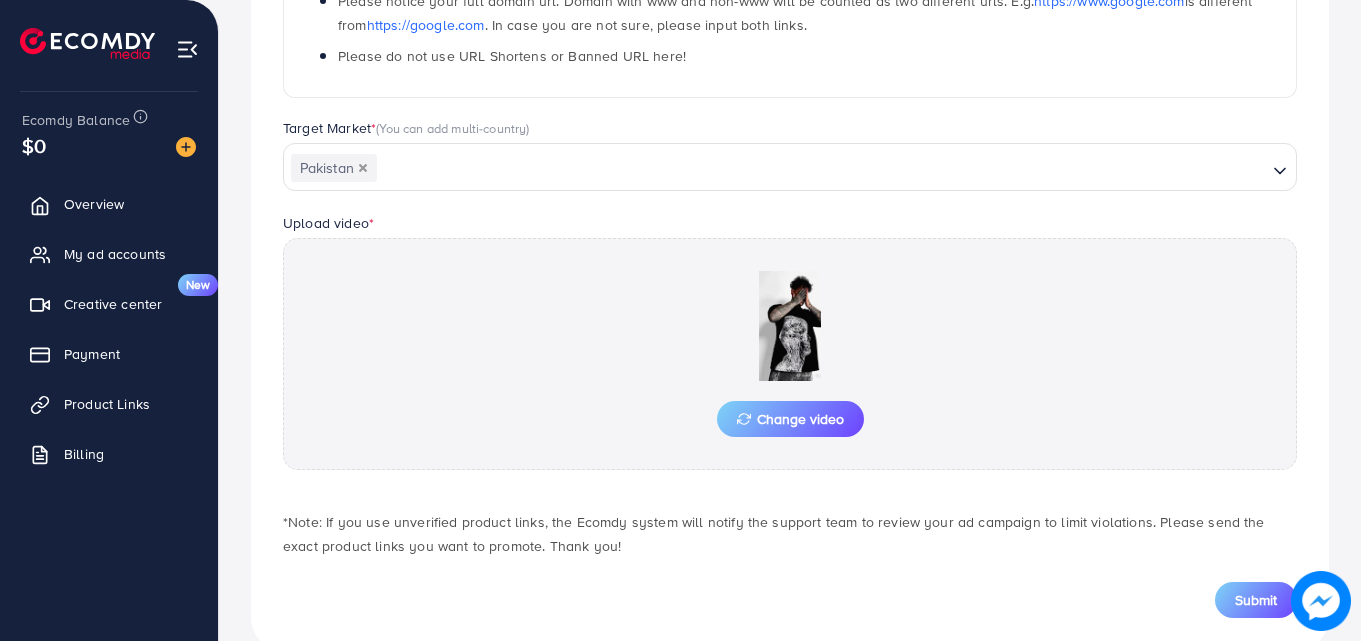 scroll, scrollTop: 521, scrollLeft: 0, axis: vertical 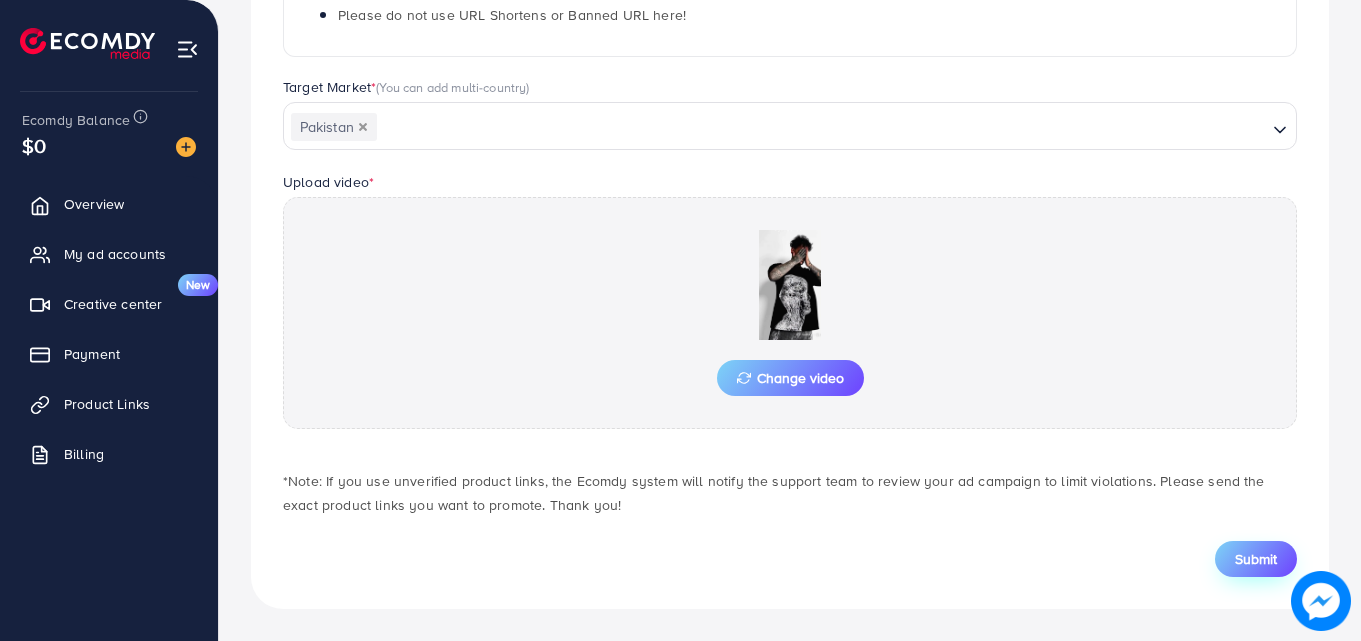 click on "Submit" at bounding box center (1256, 559) 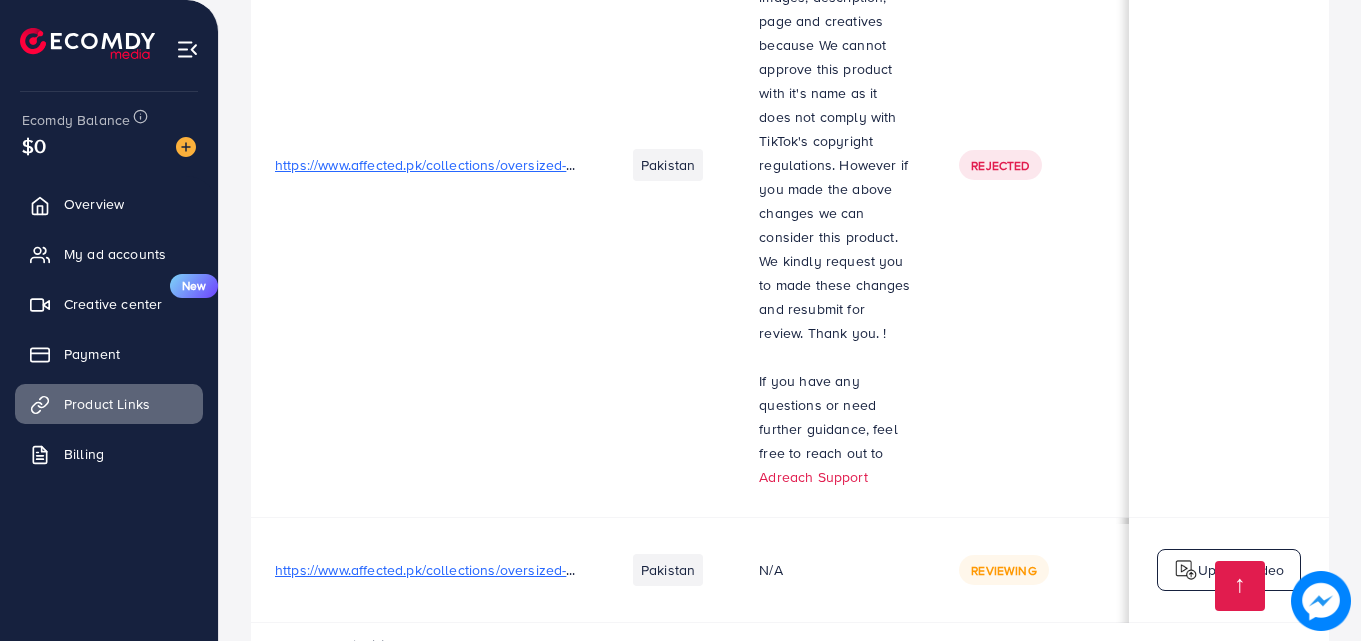 scroll, scrollTop: 2622, scrollLeft: 0, axis: vertical 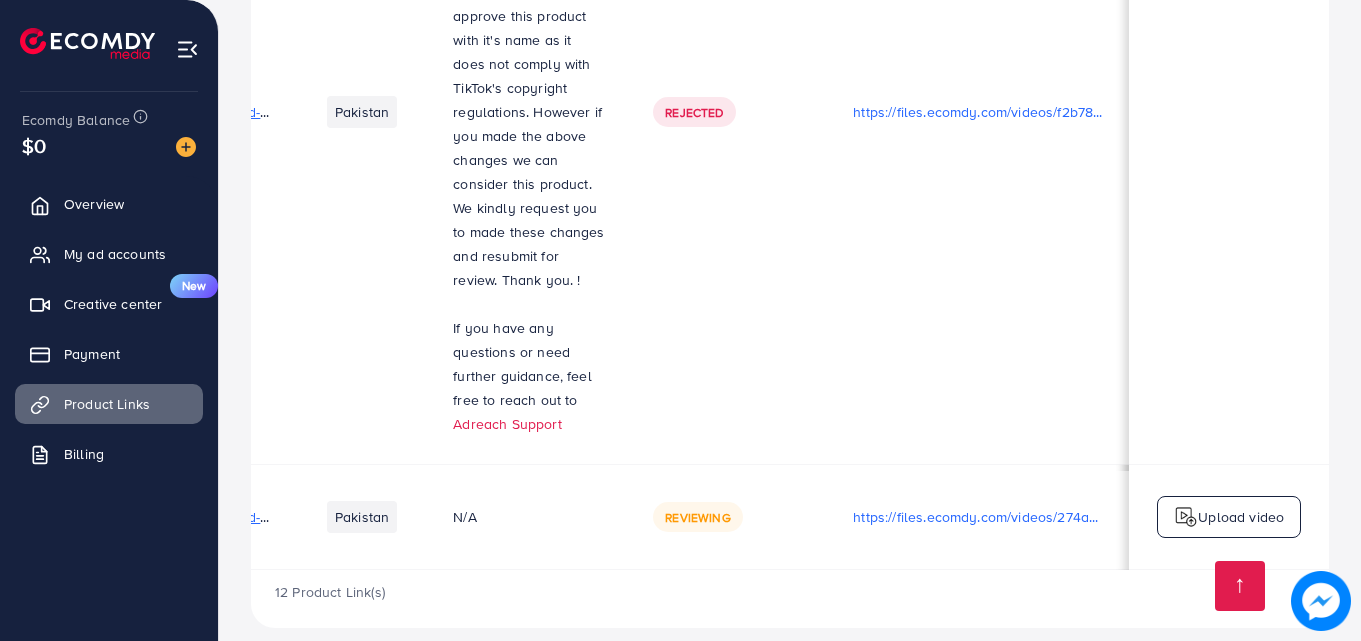 click on "Upload video" at bounding box center [1241, 517] 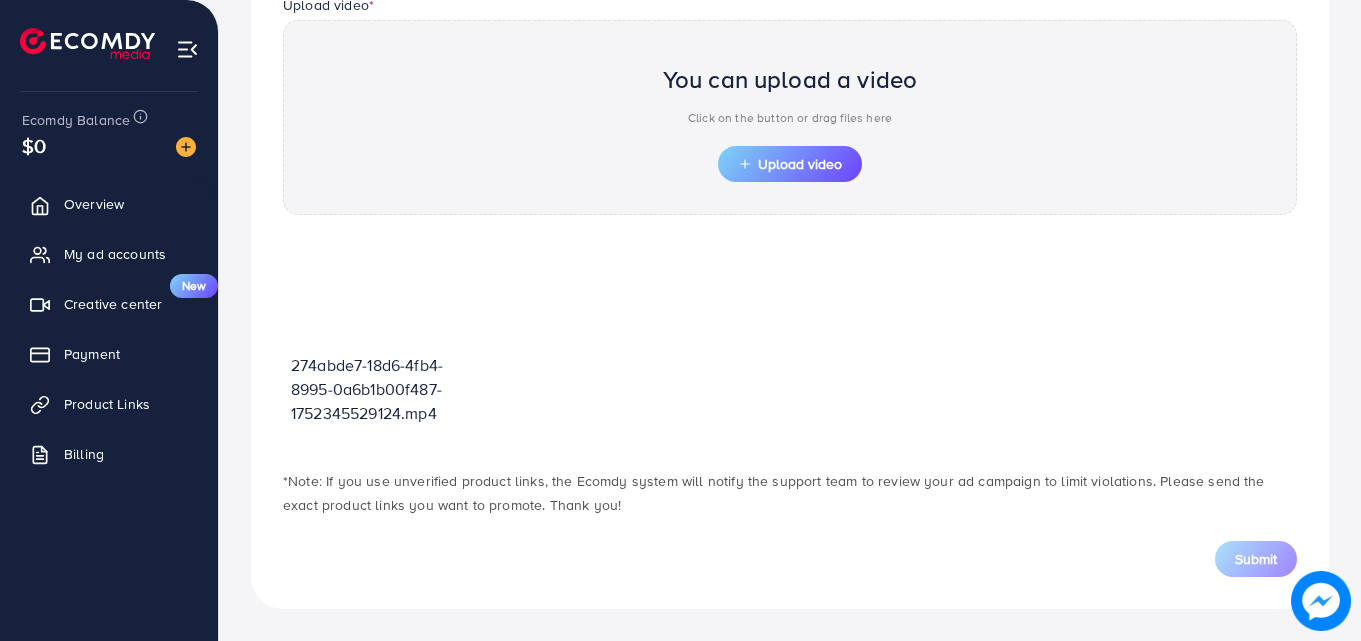 scroll, scrollTop: 698, scrollLeft: 0, axis: vertical 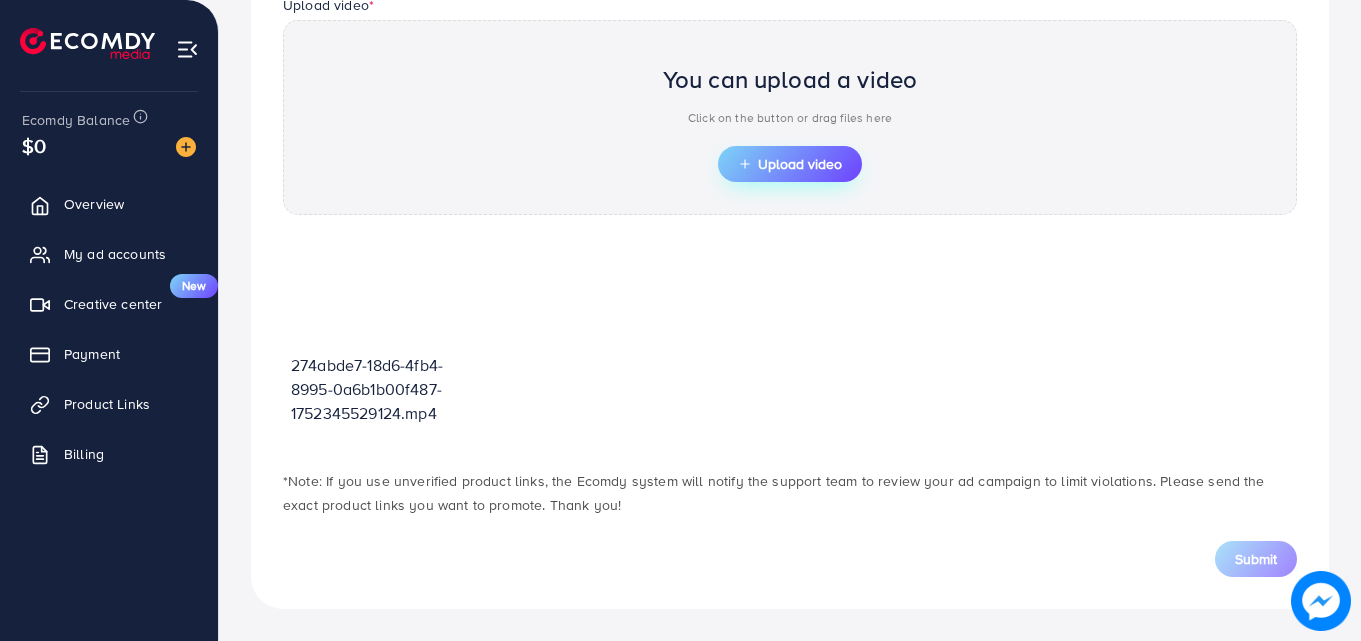click on "Upload video" at bounding box center [790, 164] 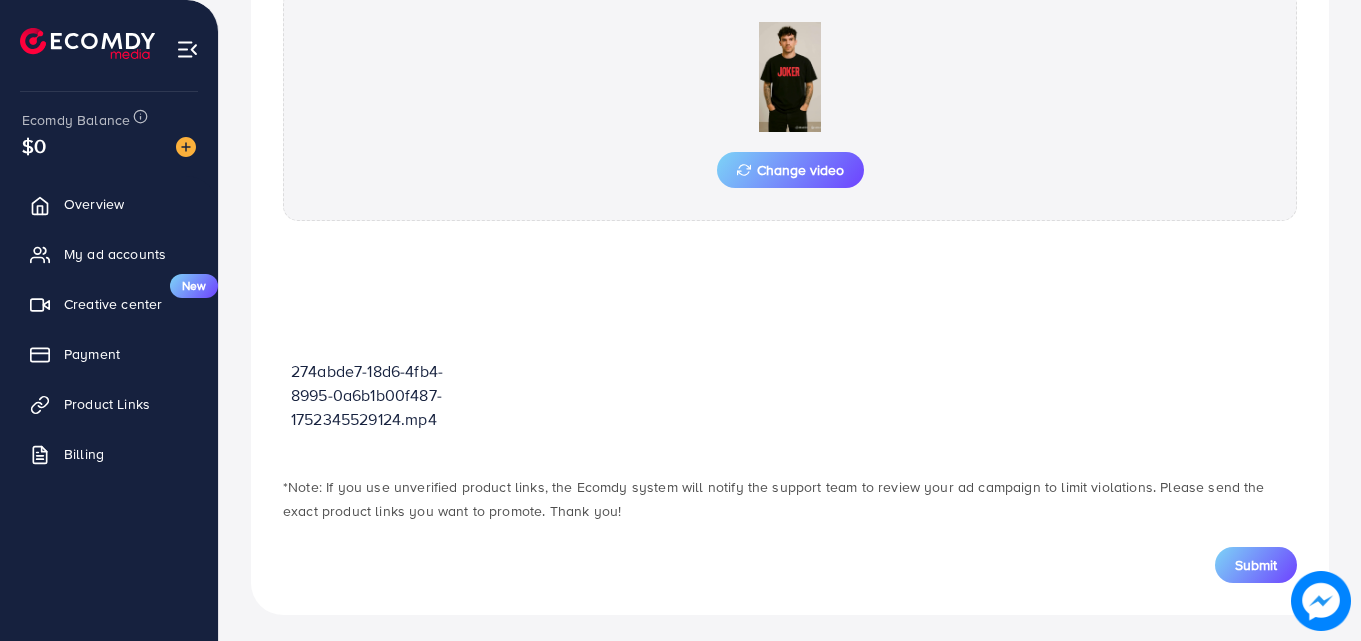 scroll, scrollTop: 735, scrollLeft: 0, axis: vertical 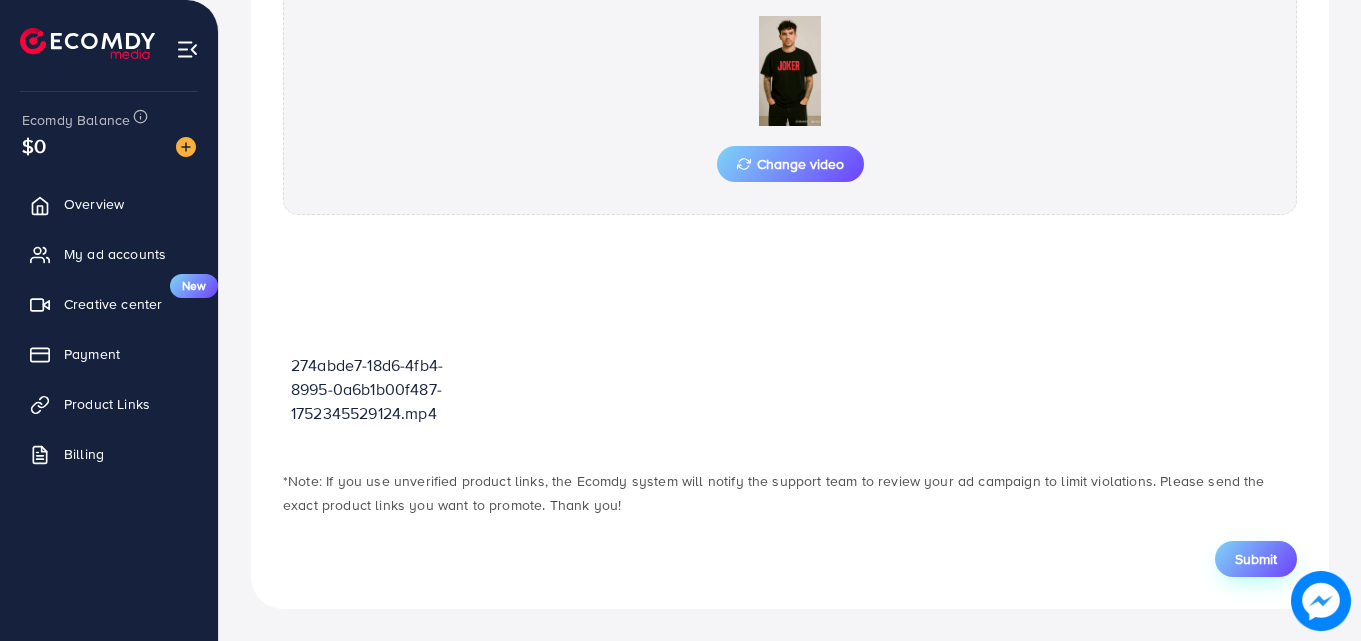 click on "Submit" at bounding box center (1256, 559) 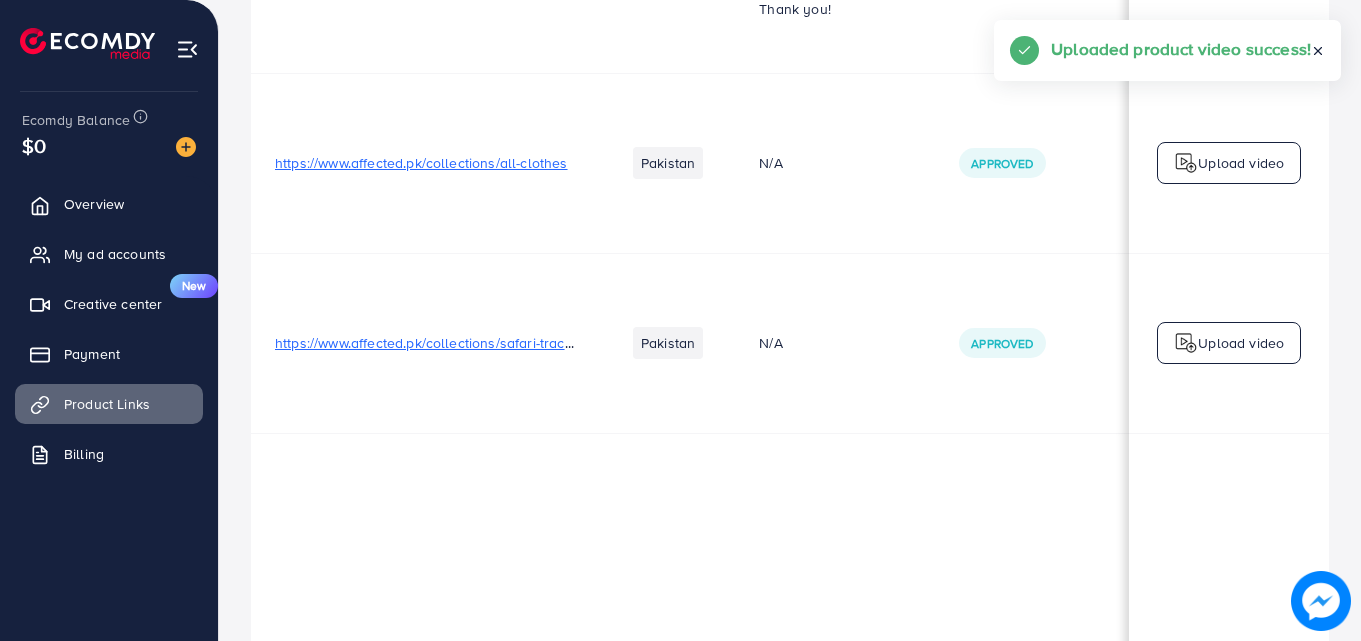 scroll, scrollTop: 0, scrollLeft: 0, axis: both 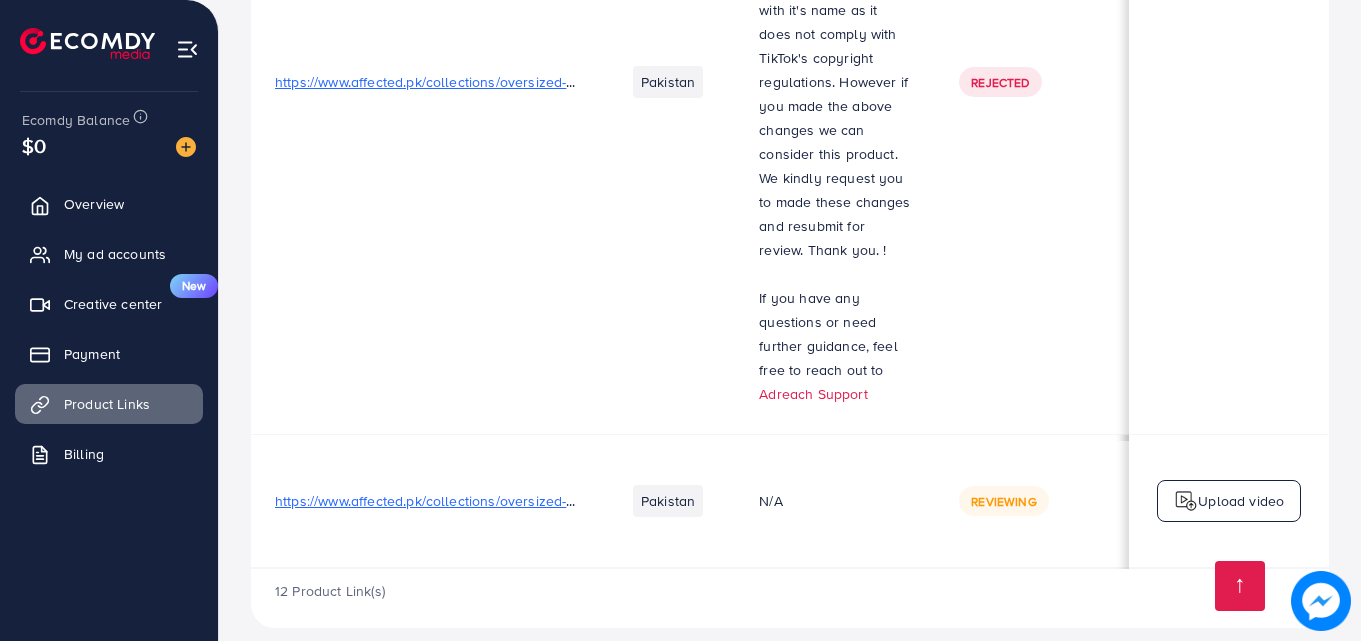 click at bounding box center (1186, 501) 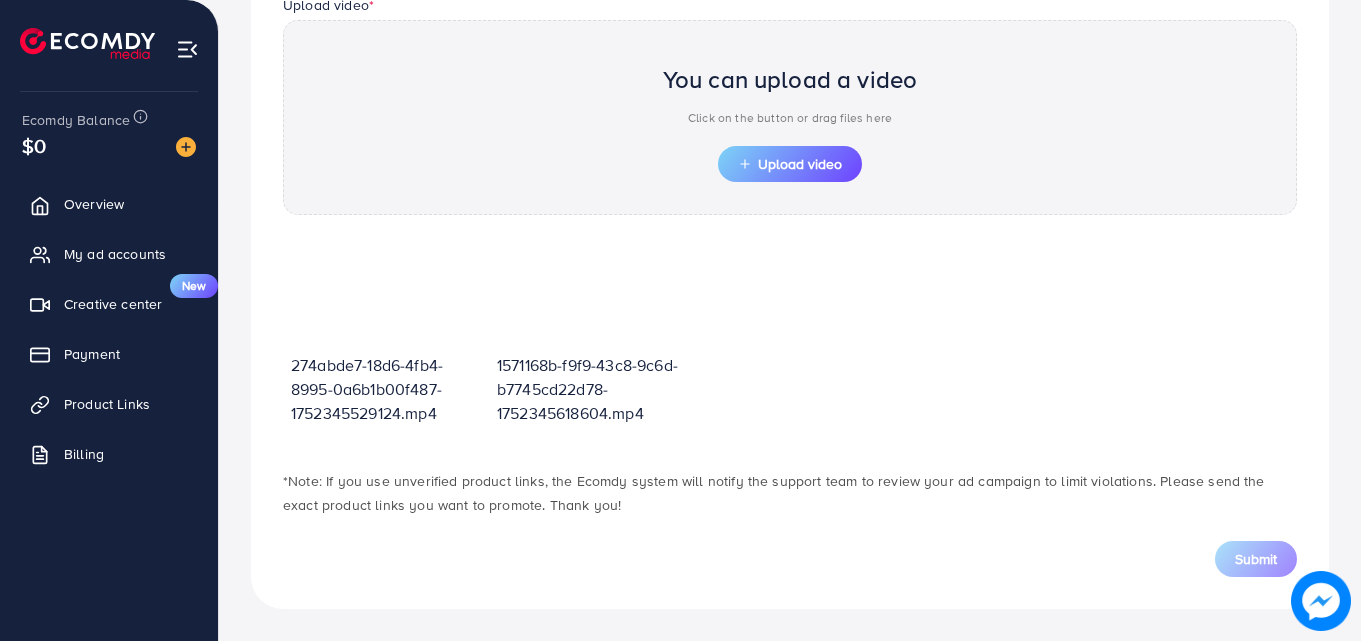 scroll, scrollTop: 698, scrollLeft: 0, axis: vertical 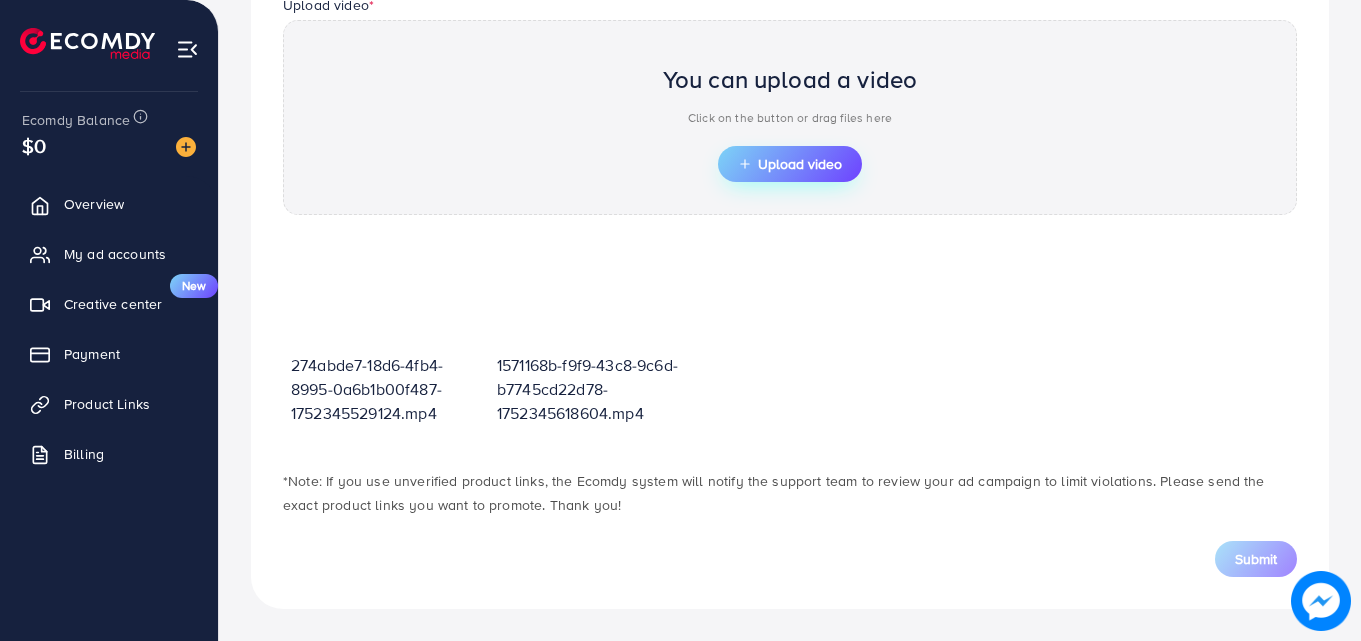 click on "Upload video" at bounding box center (790, 164) 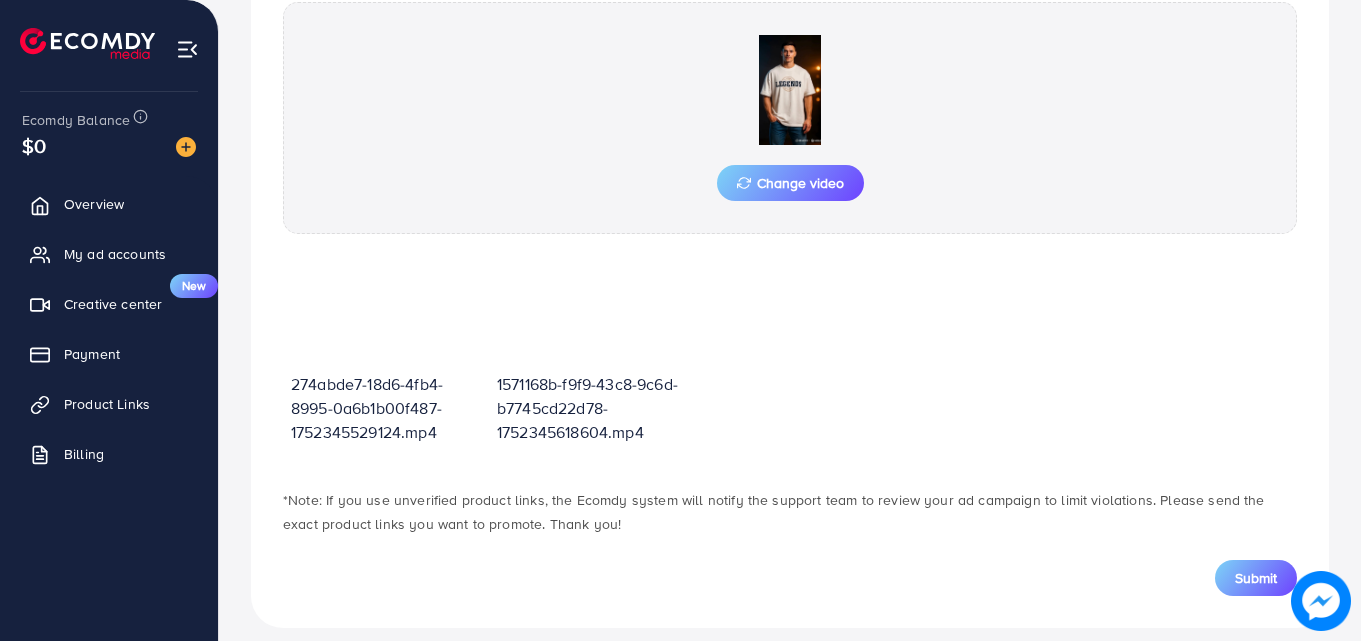 scroll, scrollTop: 735, scrollLeft: 0, axis: vertical 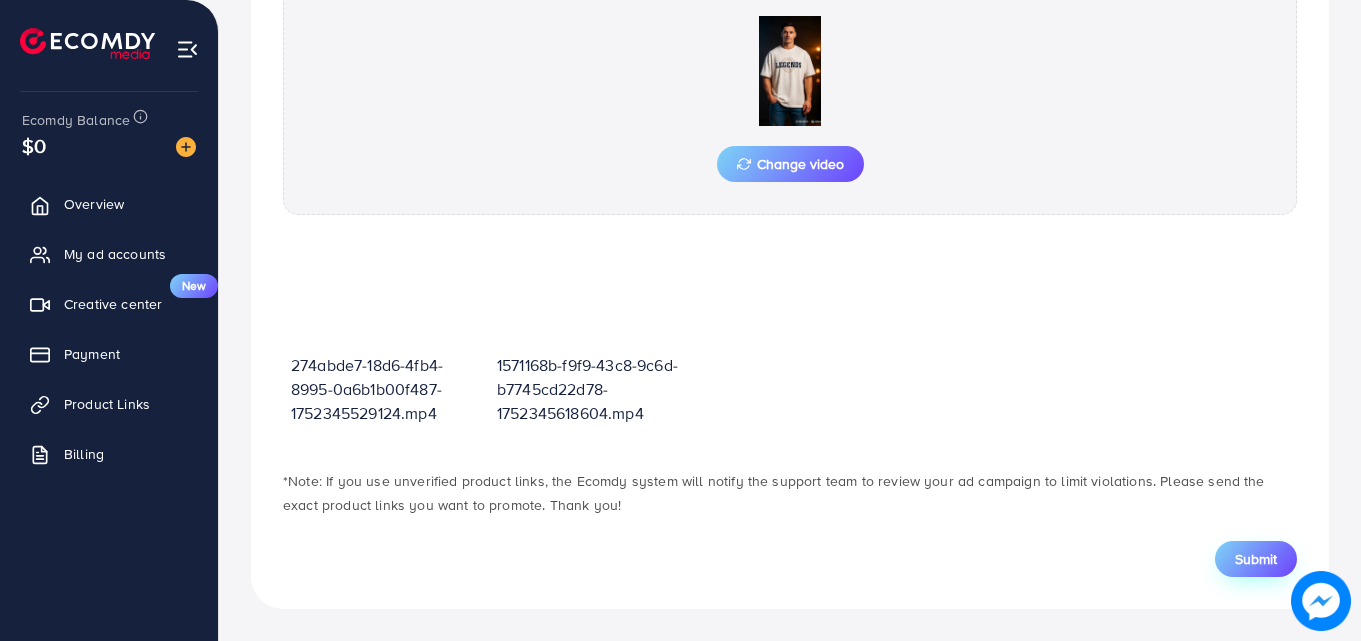 click on "Submit" at bounding box center [1256, 559] 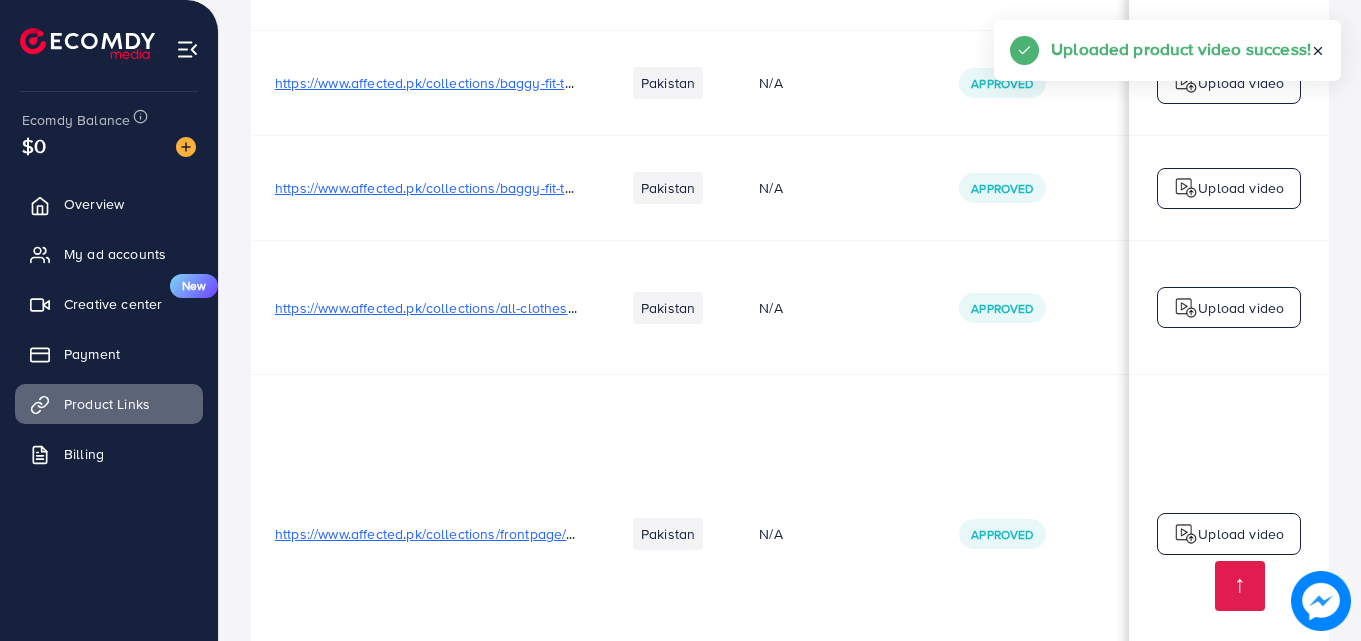 scroll, scrollTop: 2697, scrollLeft: 0, axis: vertical 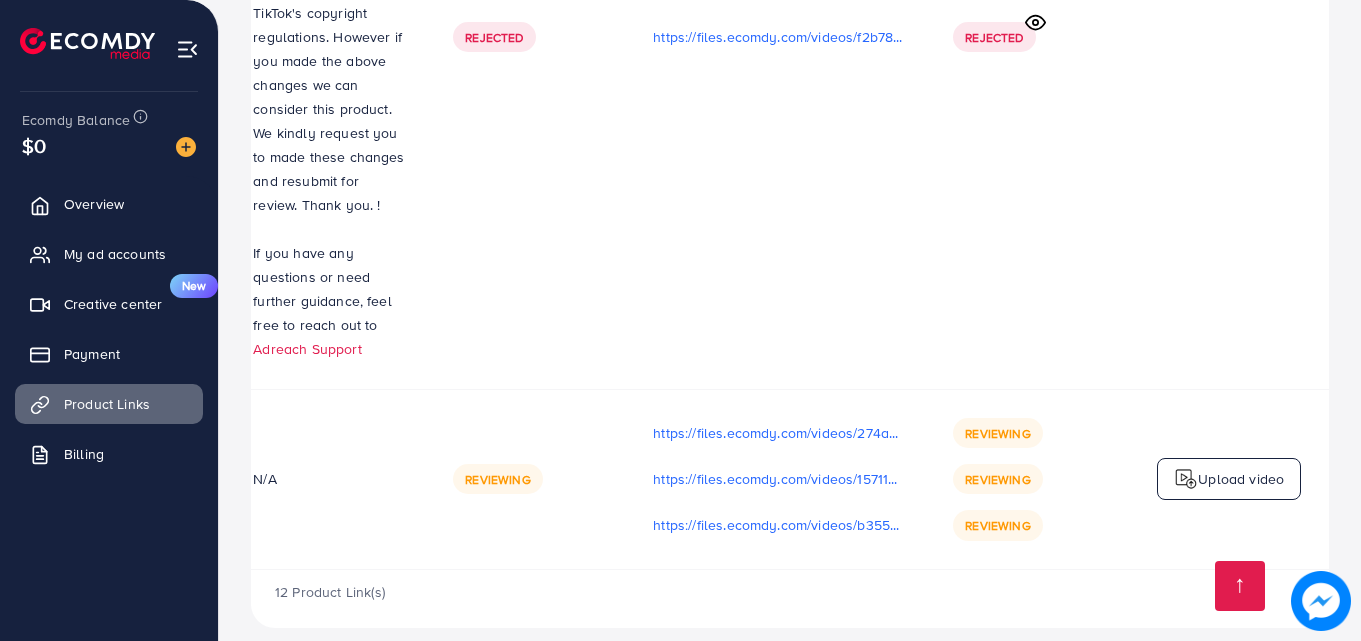 click at bounding box center [1186, 479] 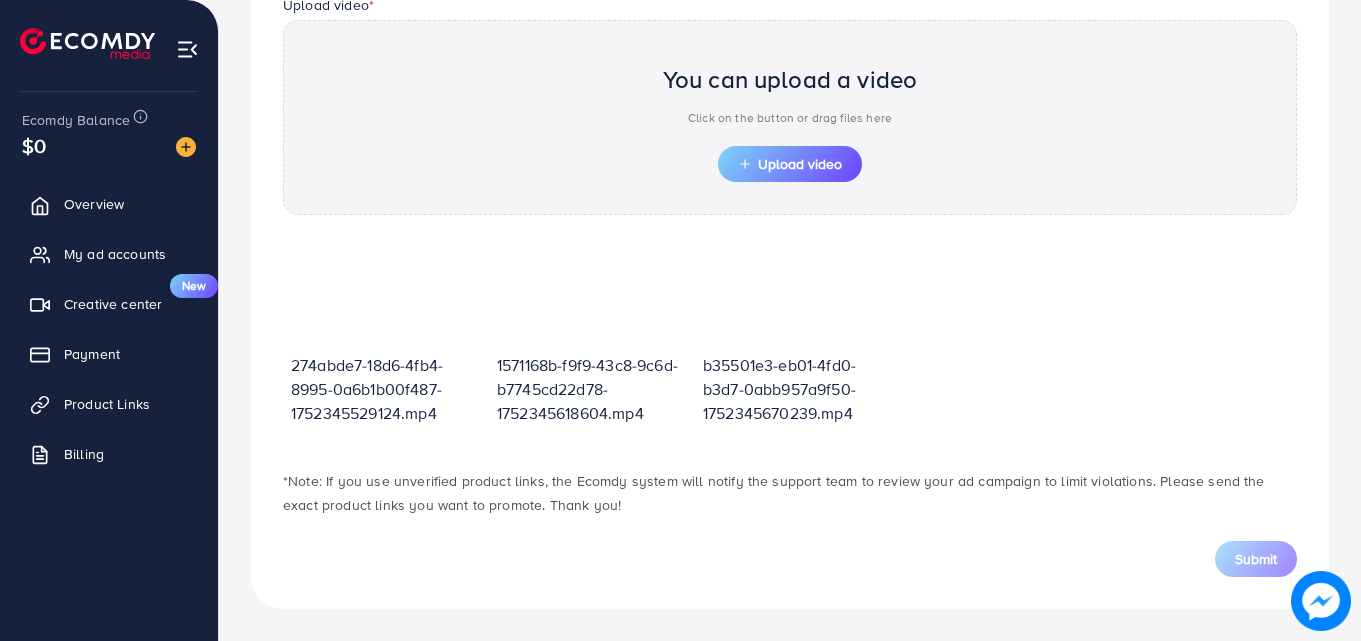 scroll, scrollTop: 698, scrollLeft: 0, axis: vertical 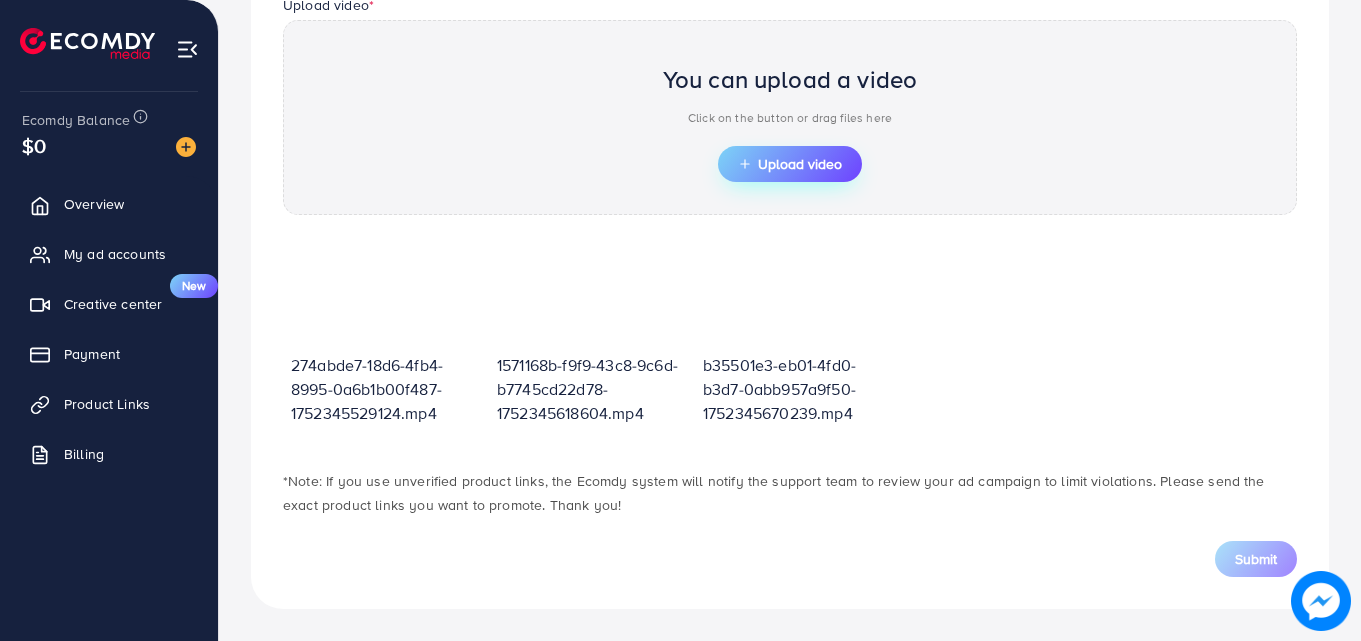 click on "Upload video" at bounding box center [790, 164] 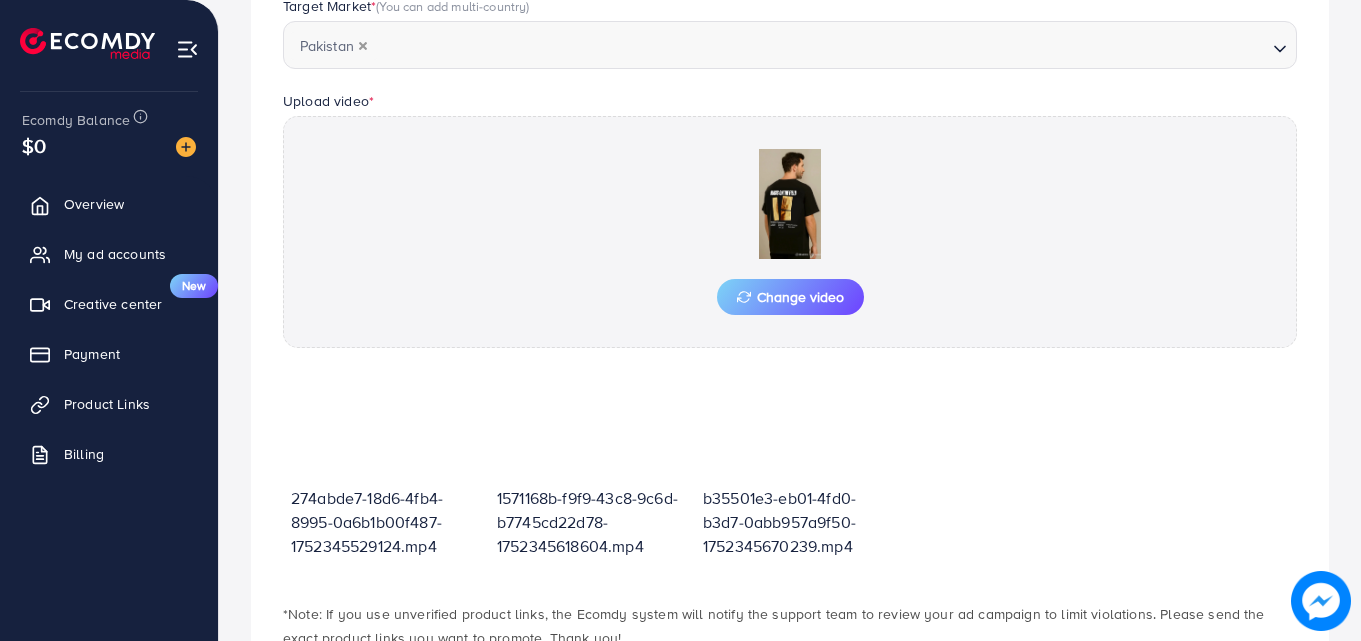 scroll, scrollTop: 698, scrollLeft: 0, axis: vertical 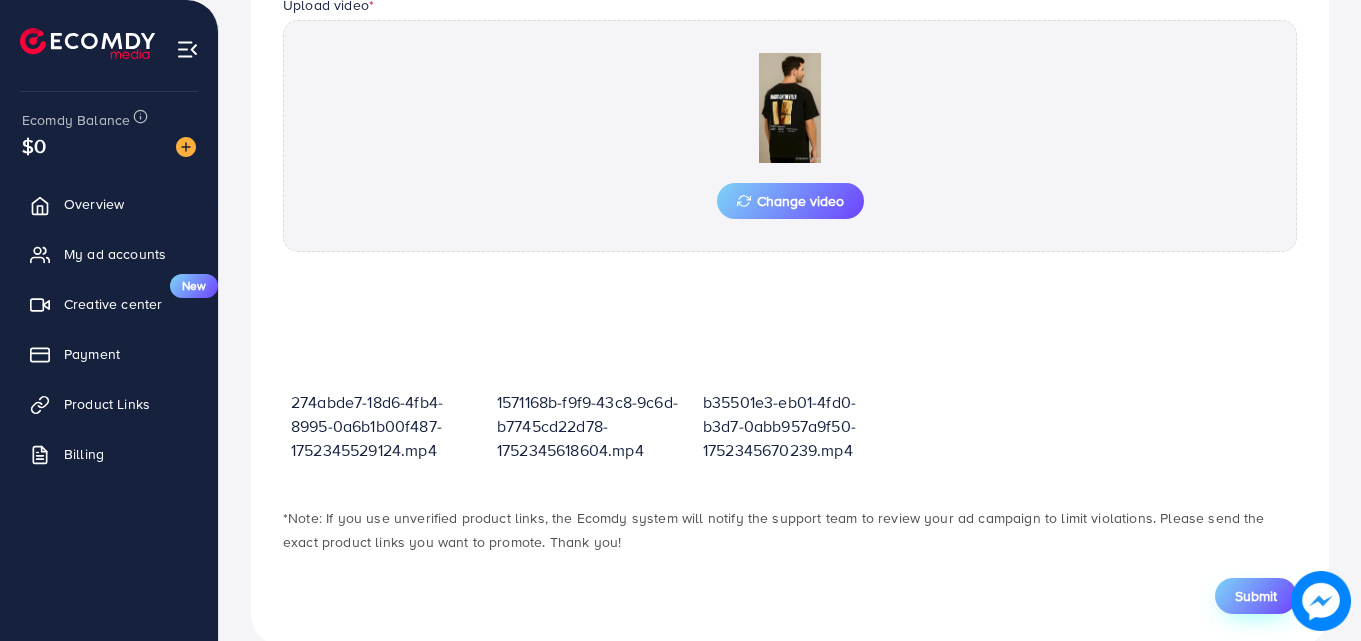 click on "Submit" at bounding box center [1256, 596] 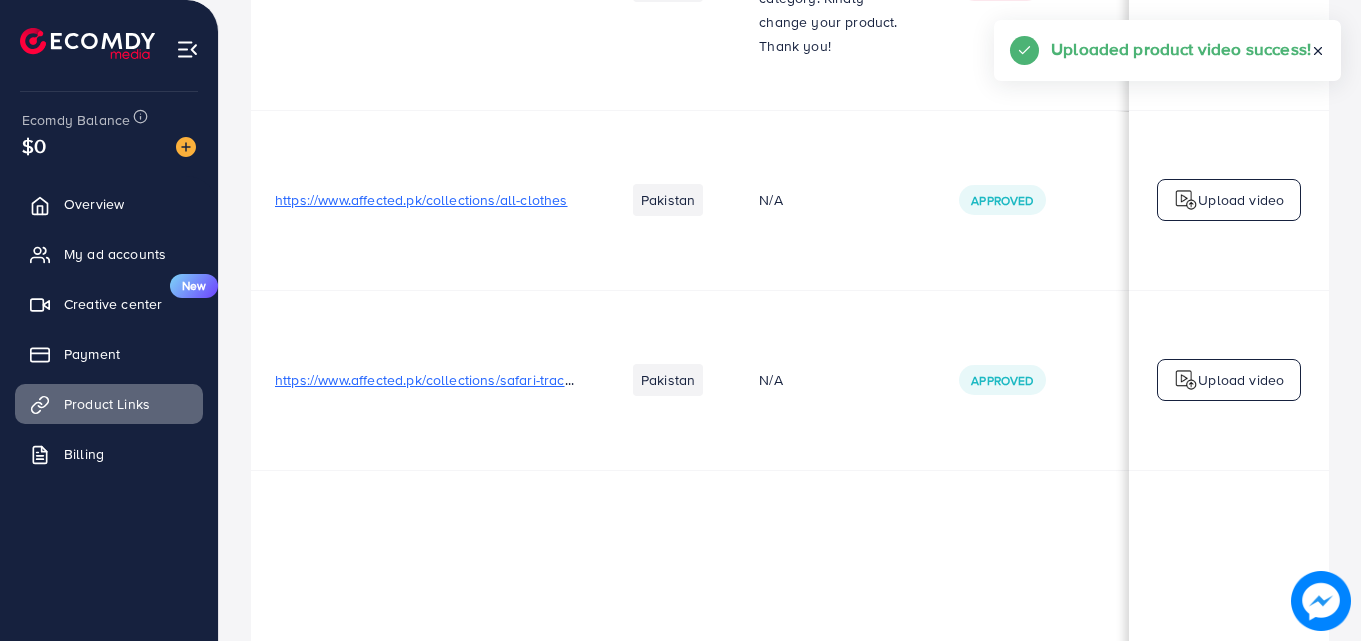 scroll, scrollTop: 501, scrollLeft: 0, axis: vertical 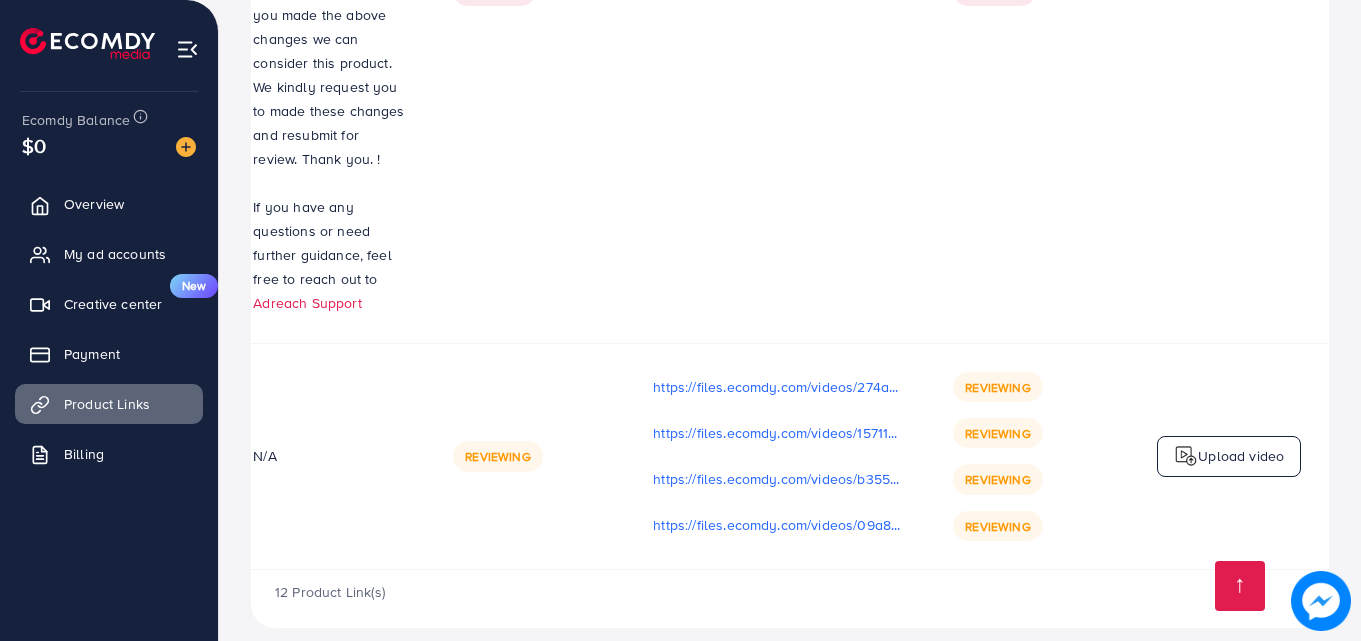 click on "Upload video" at bounding box center [1241, 456] 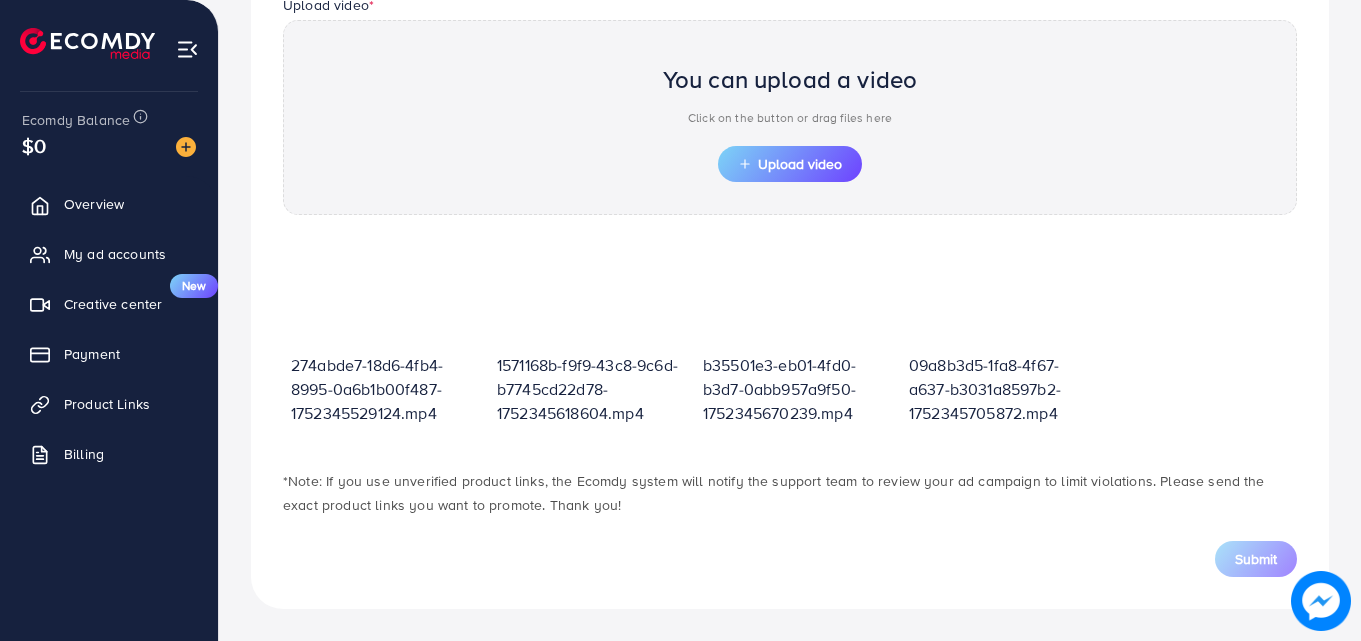 scroll, scrollTop: 698, scrollLeft: 0, axis: vertical 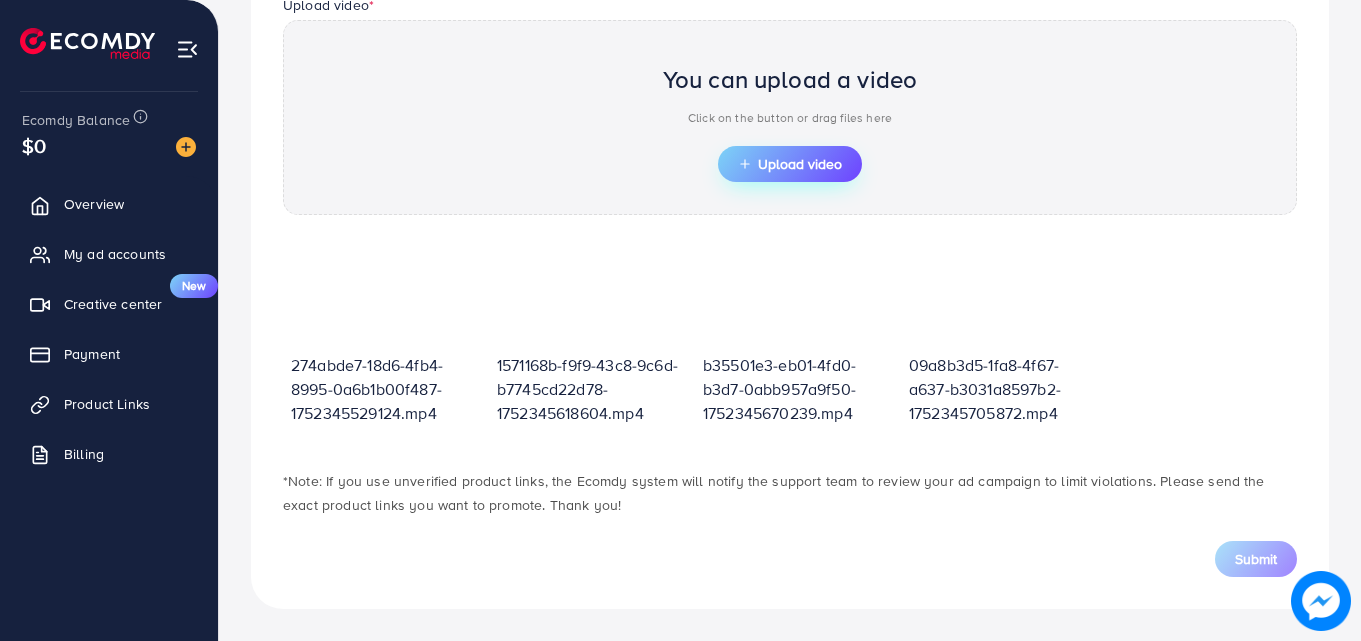 click on "Upload video" at bounding box center (790, 164) 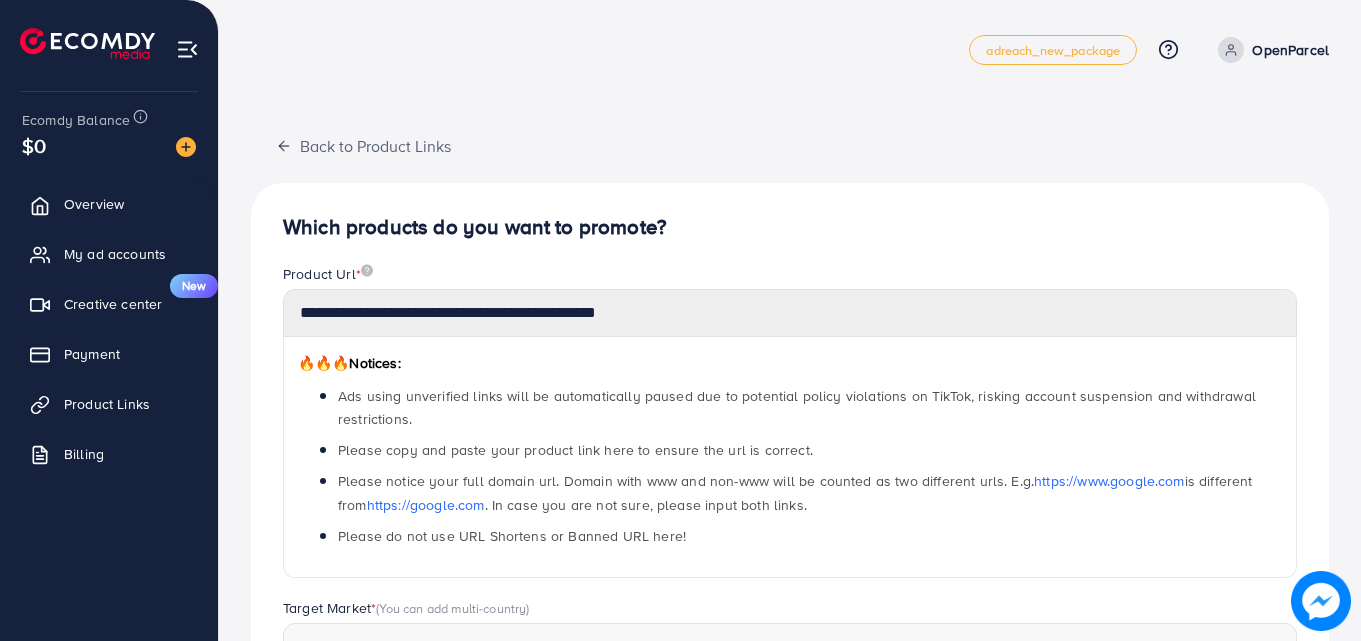 scroll, scrollTop: 735, scrollLeft: 0, axis: vertical 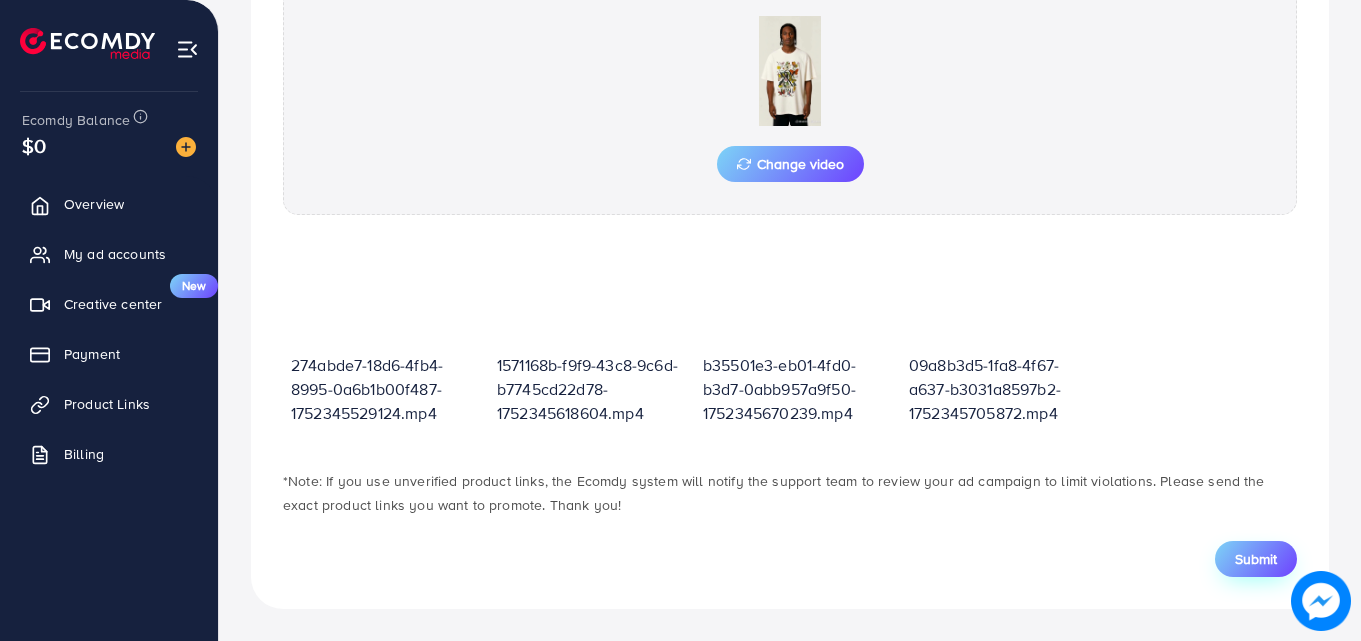 click on "Submit" at bounding box center (1256, 559) 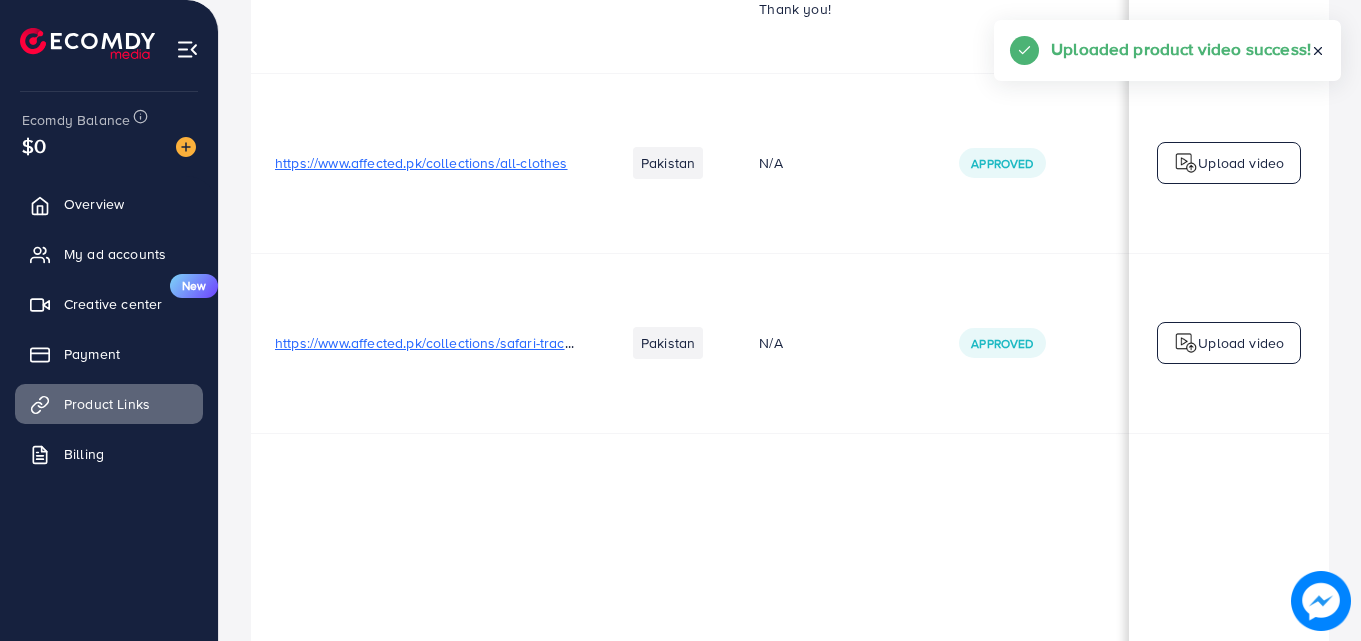scroll, scrollTop: 0, scrollLeft: 0, axis: both 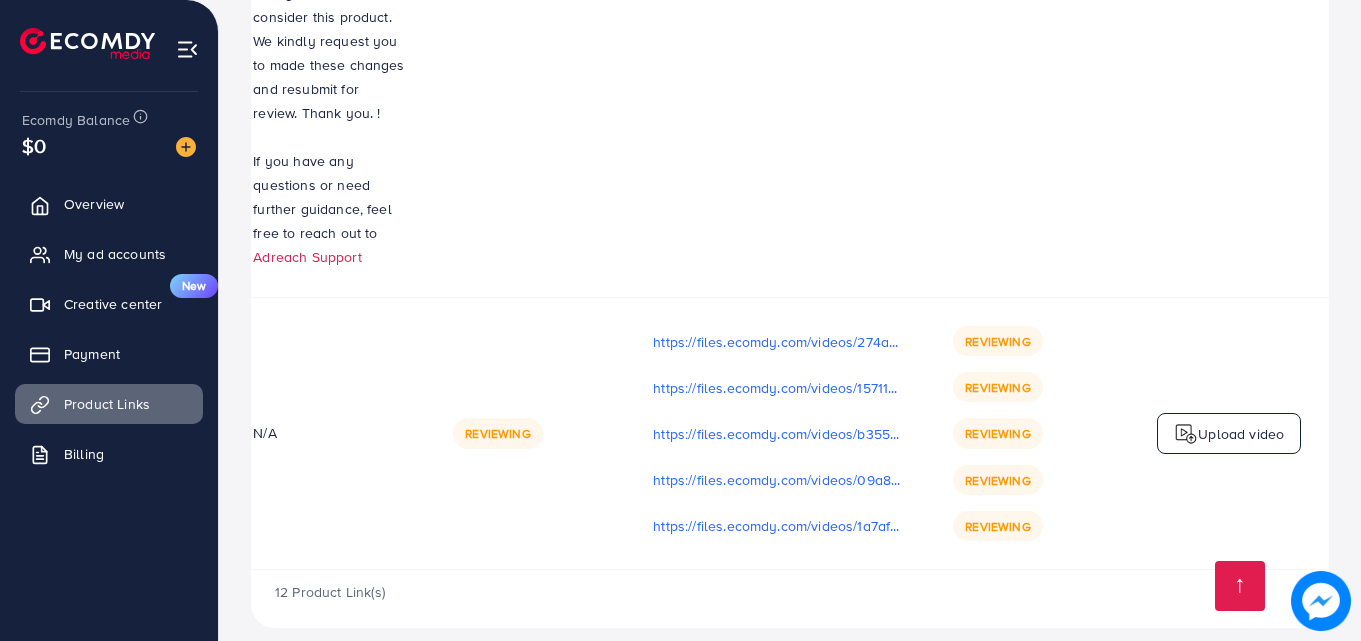 click on "Upload video" at bounding box center (1241, 434) 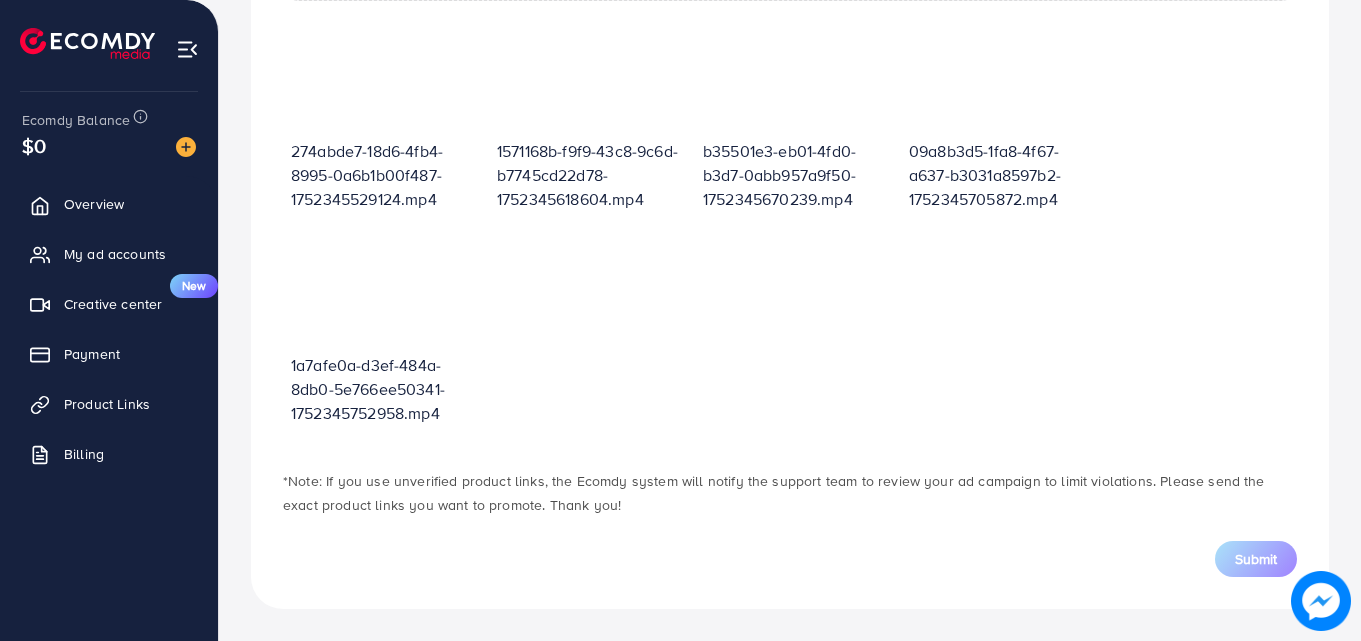 scroll, scrollTop: 718, scrollLeft: 0, axis: vertical 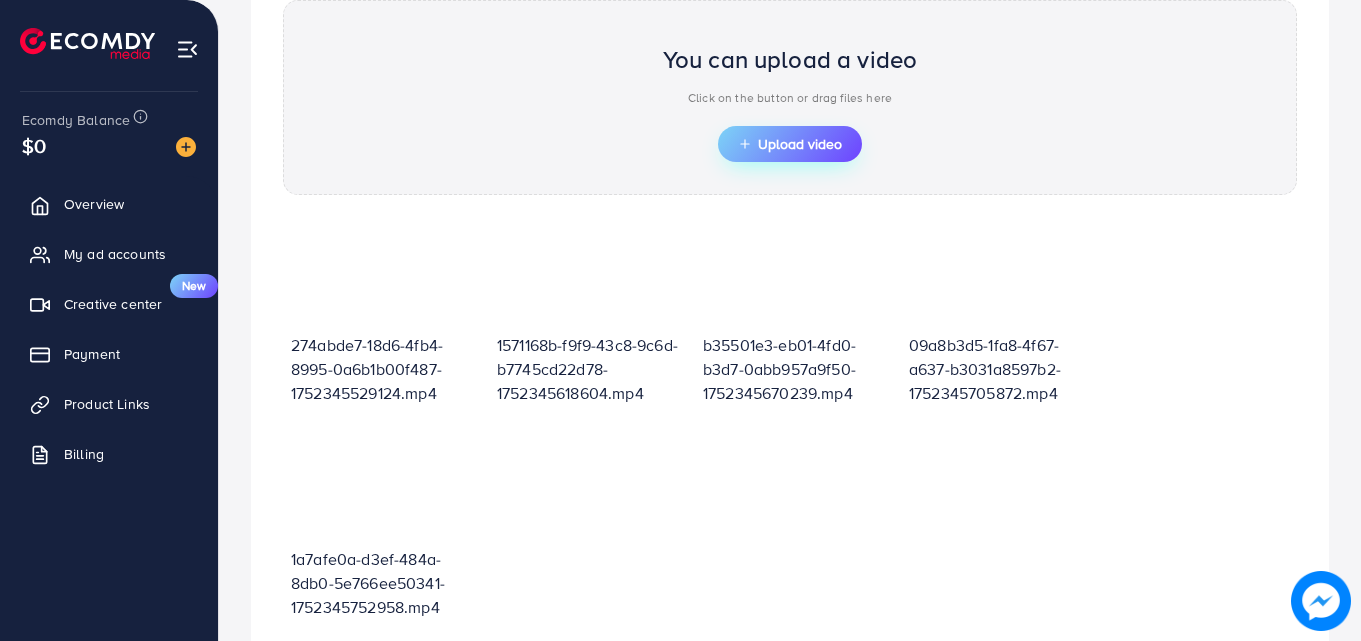 click on "Upload video" at bounding box center (790, 144) 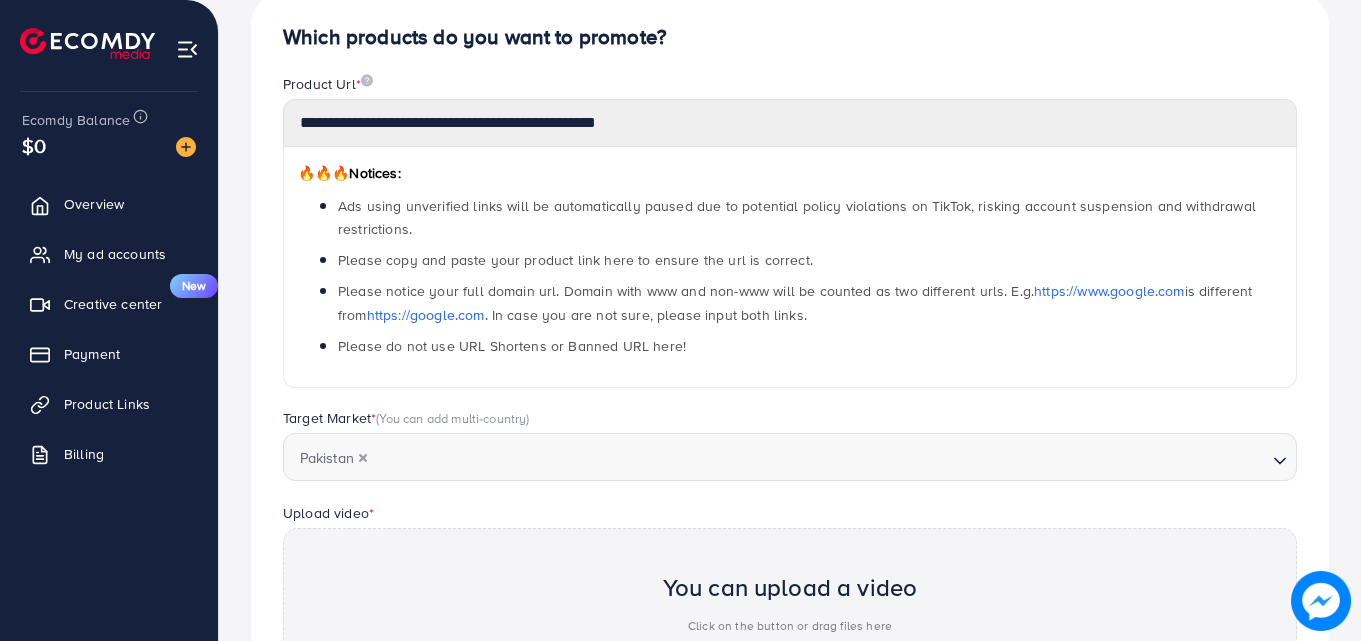 scroll, scrollTop: 0, scrollLeft: 0, axis: both 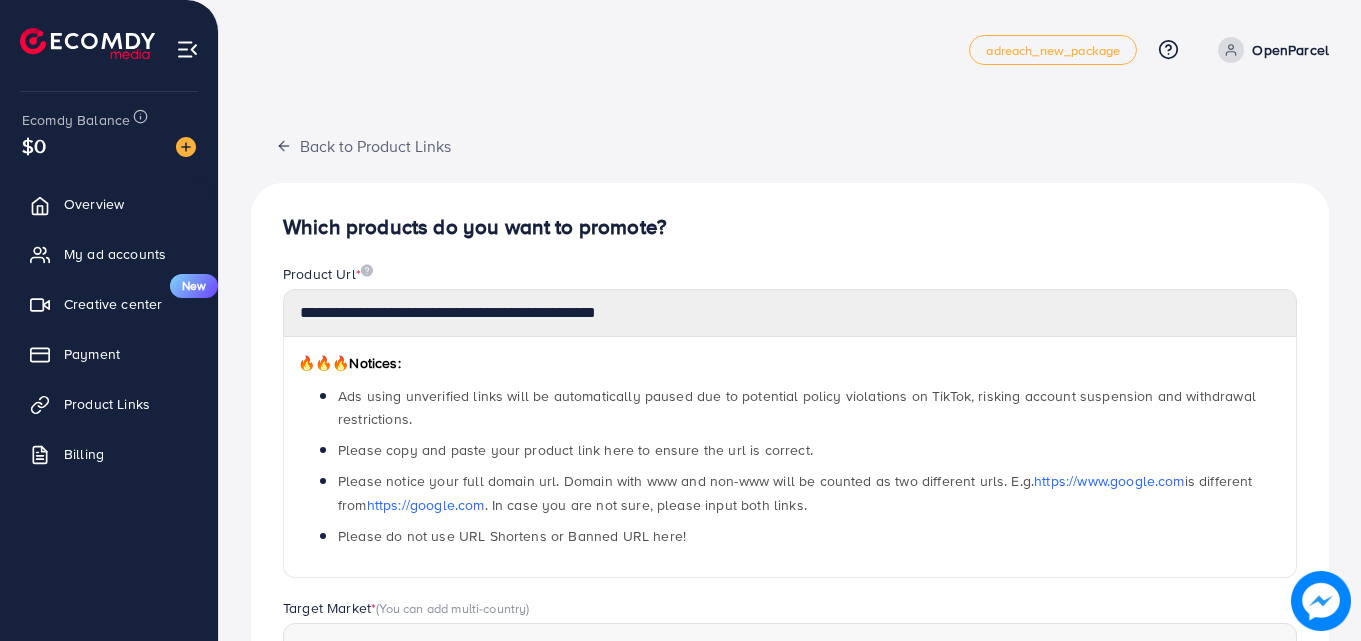 click on "**********" at bounding box center [790, 822] 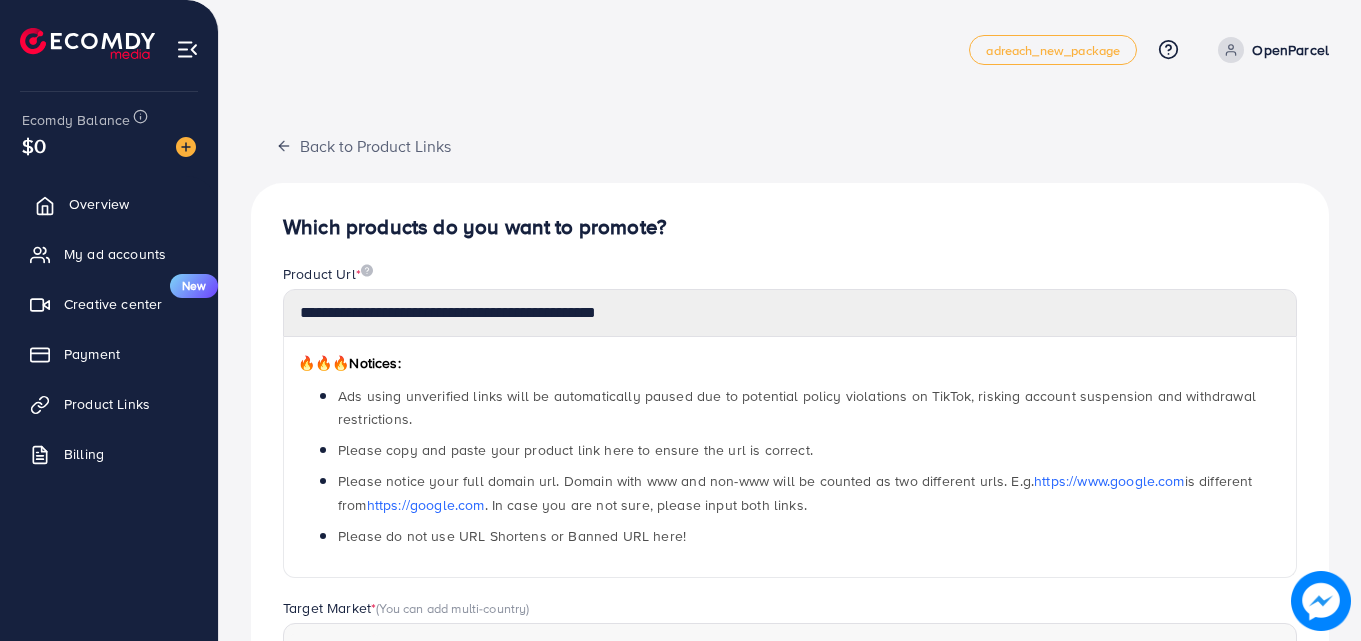 click on "Overview" at bounding box center (109, 204) 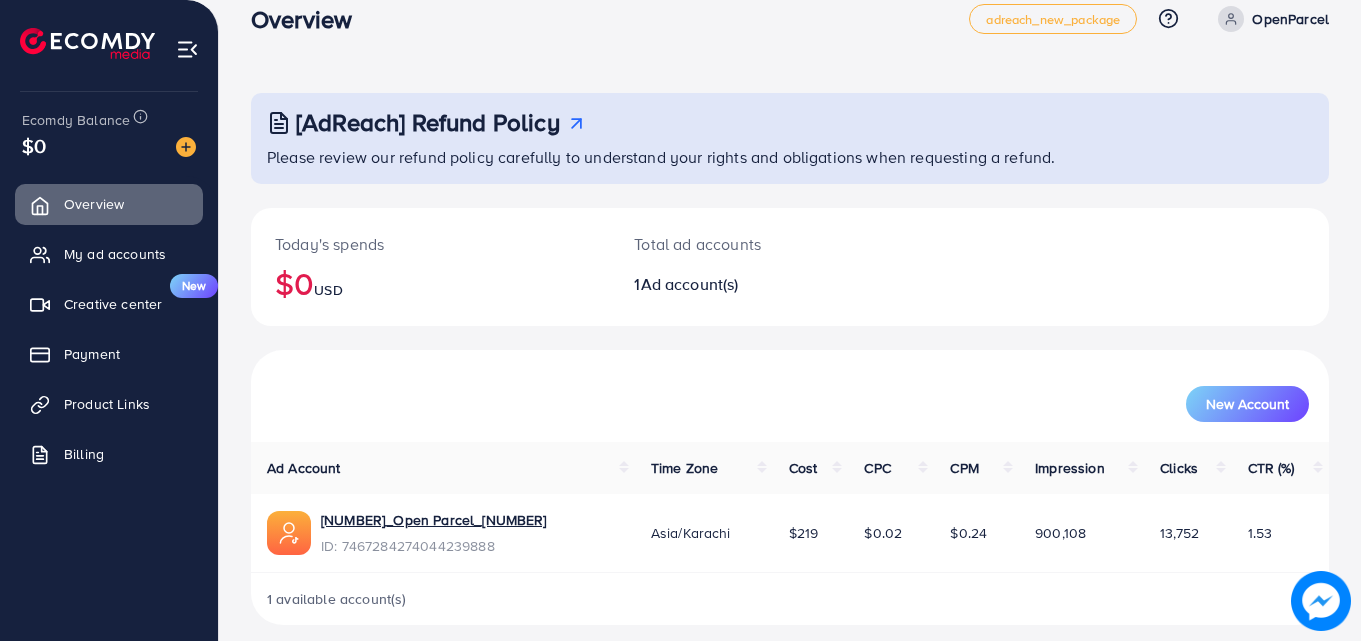 scroll, scrollTop: 47, scrollLeft: 0, axis: vertical 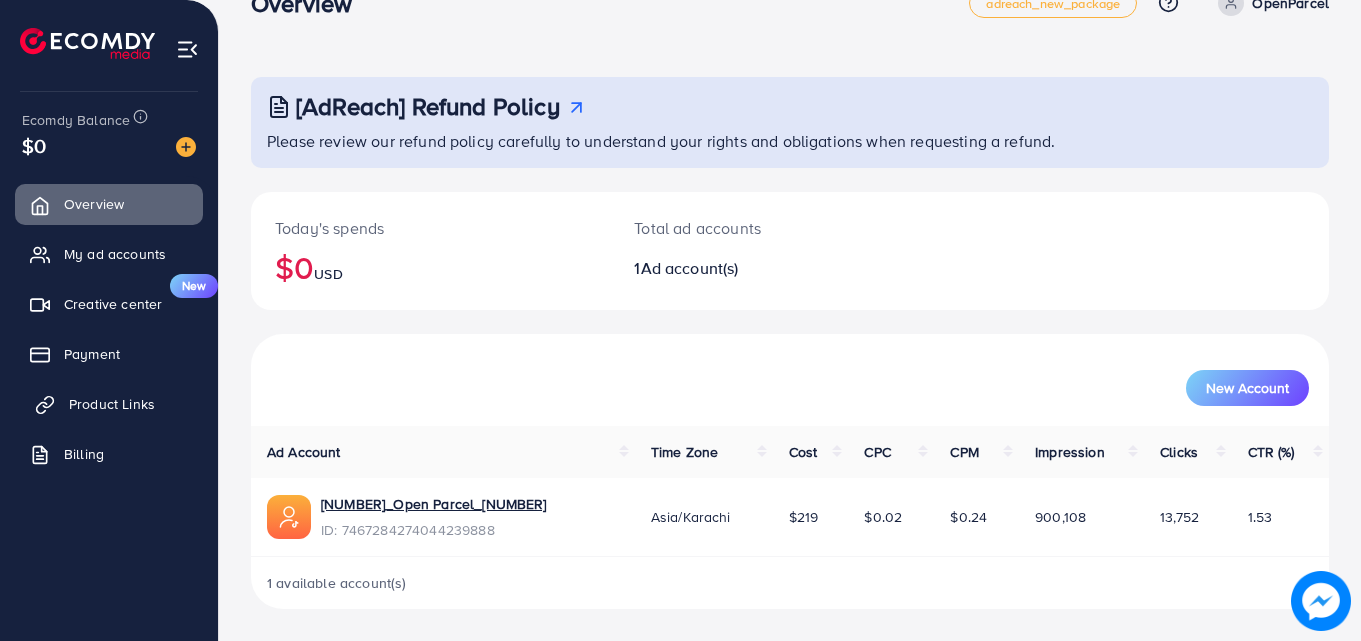 click on "Product Links" at bounding box center (109, 404) 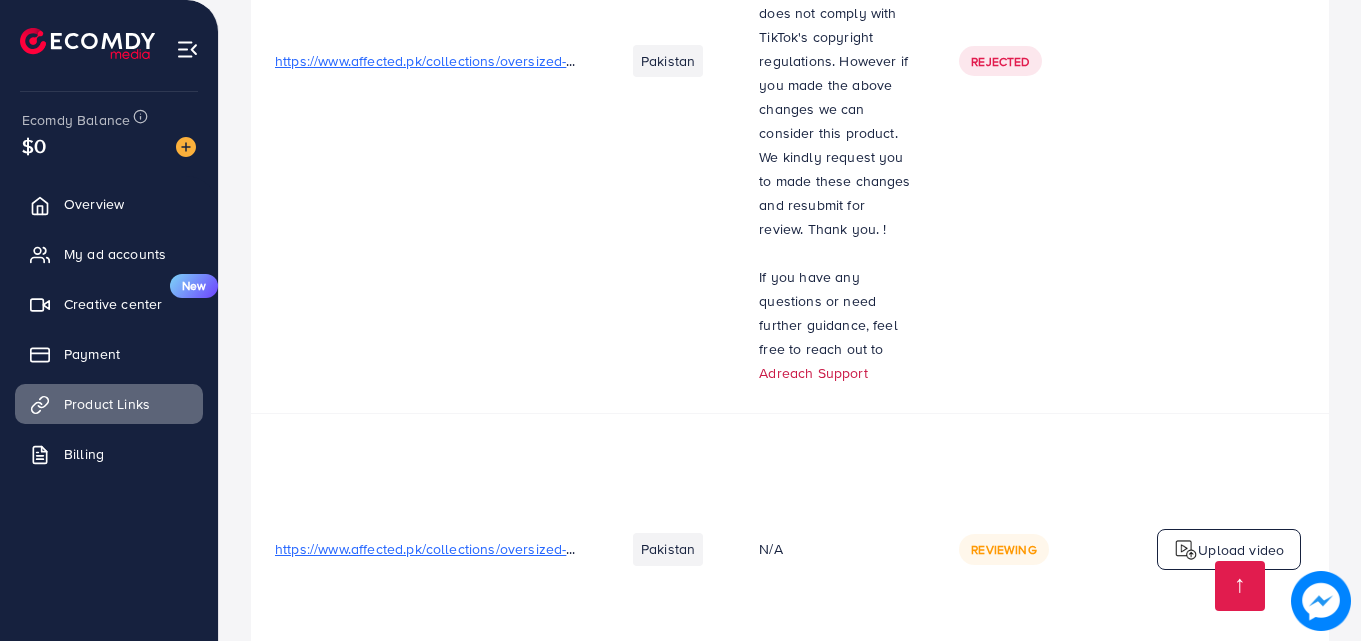 scroll, scrollTop: 2789, scrollLeft: 0, axis: vertical 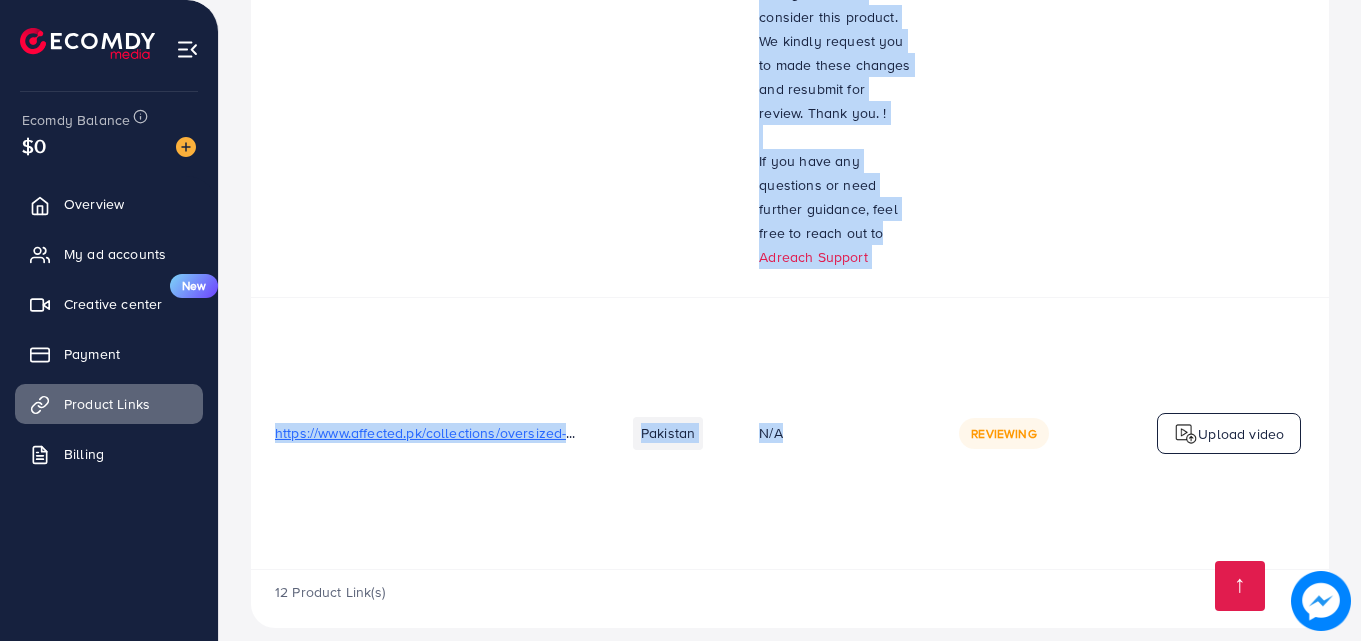 drag, startPoint x: 918, startPoint y: 545, endPoint x: 1077, endPoint y: 549, distance: 159.05031 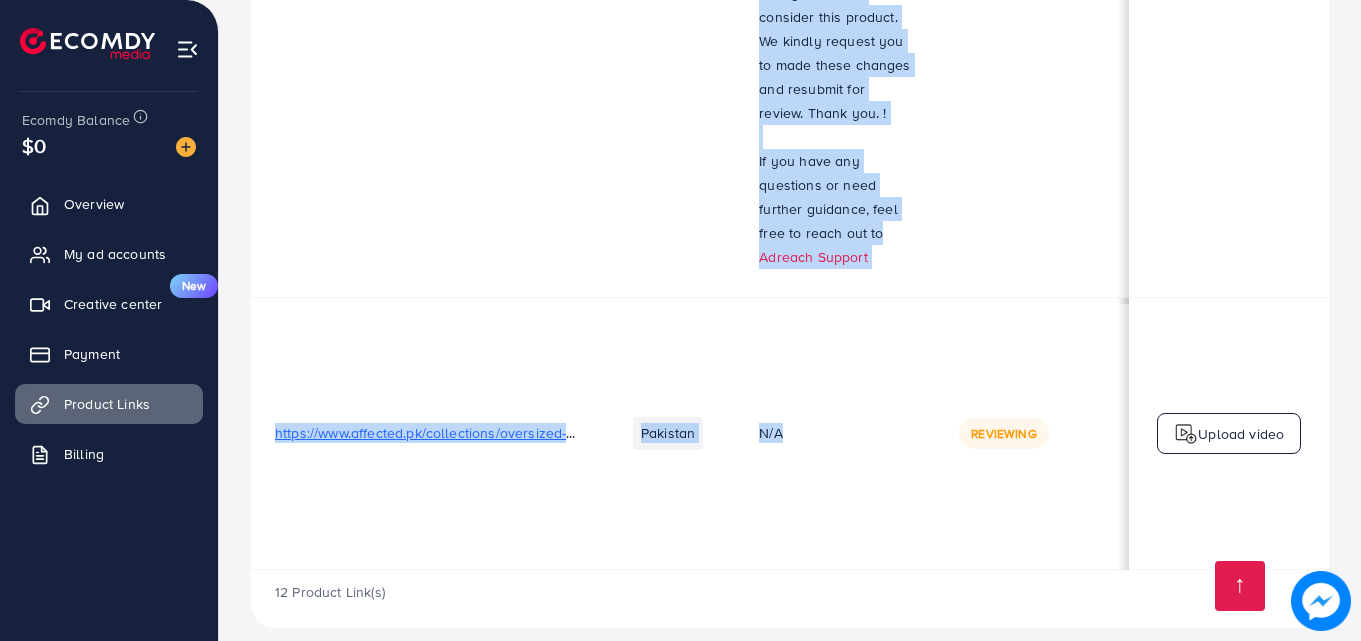scroll, scrollTop: 0, scrollLeft: 506, axis: horizontal 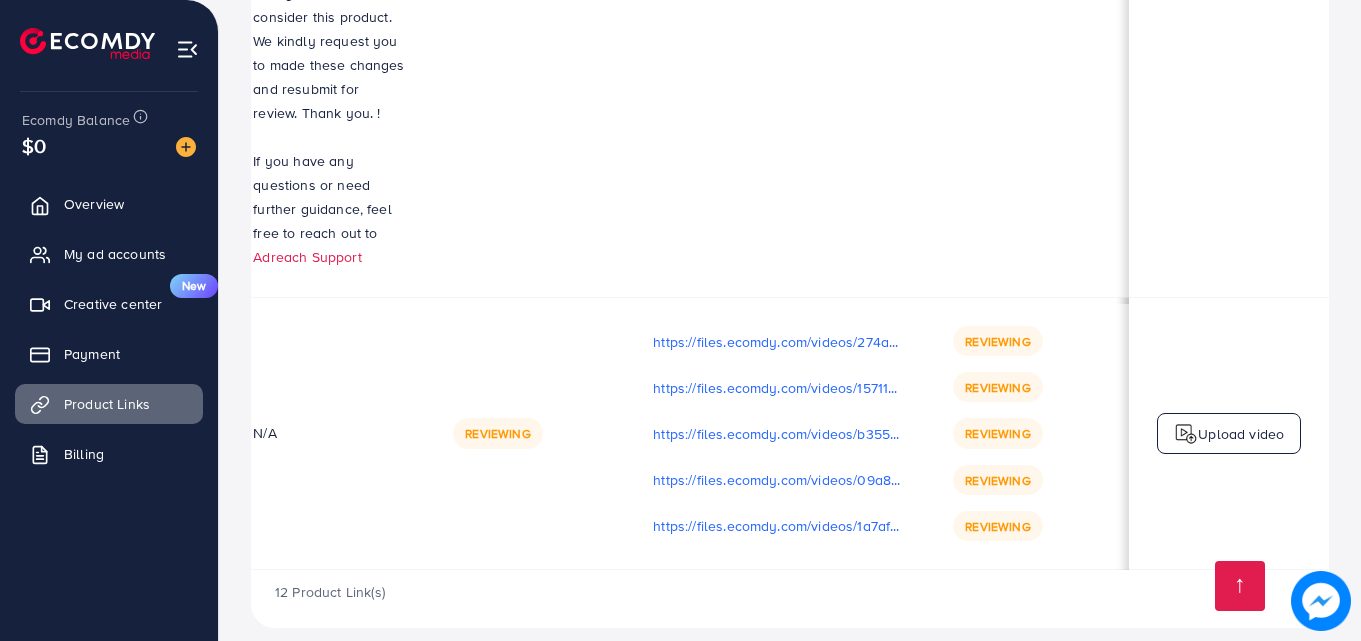 click on "12 Product Link(s)" at bounding box center (790, 599) 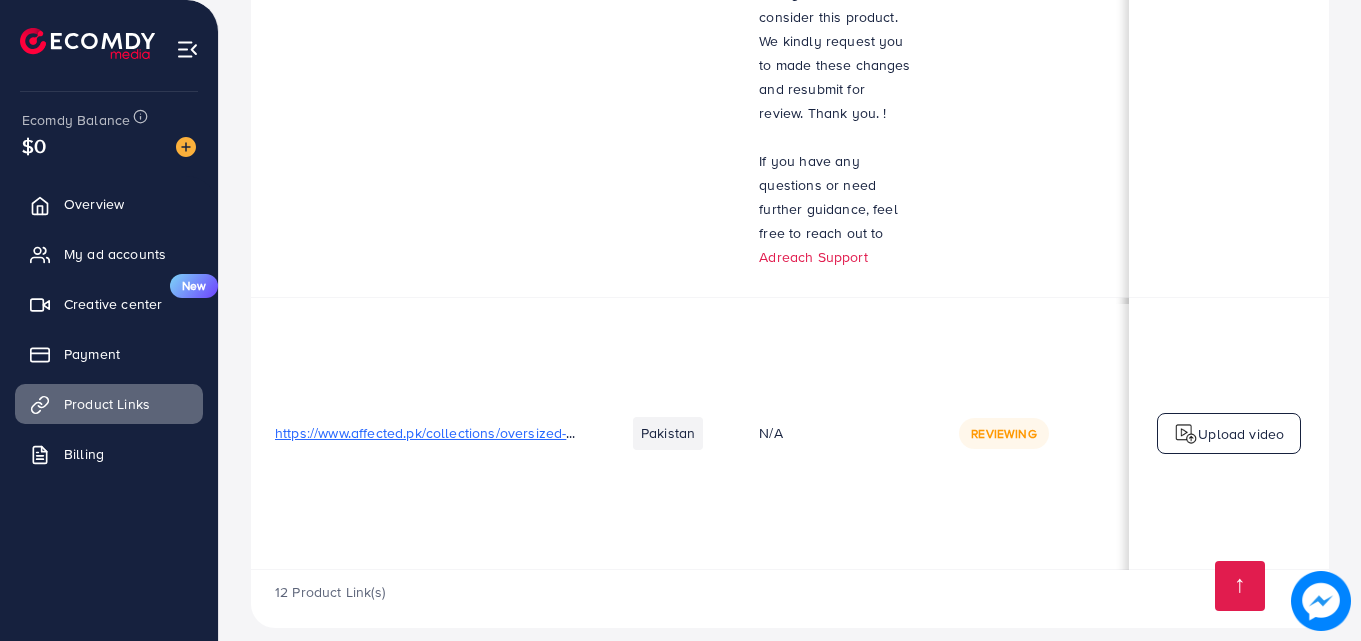 click on "Product URLs Target markets Reason rejected Status Product video Status video Actions           https://openparcel.pk/collections/baby-bags/products/maternity-baby-bag?variant=40762015154234  [COUNTRY]  N/A Approved  N/A   N/A   Upload video      https://openparcel.pk/products/table-top-slingshot-pucket-fun-game?_pos=1&_sid=e82aa556d&_ss=r  [COUNTRY]  N/A Approved  https://files.ecomdy.com/videos/ffa7081a-1ba3-4fc3-b8cd-aff6c6d596e4-1739488171073.mp4   https://files.ecomdy.com/videos/84e491b6-c079-4382-a19e-e2e8ce4d59e7-1740785558526.MP4   https://files.ecomdy.com/videos/6731b2a5-697c-42fb-a9b2-cb0e00ab0d7f-1740785573172.MP4  Approved Rejected Rejected  Upload video      https://openparcel.pk/collections/teeth-lips/products/hismile-teeth-whitening-paste  [COUNTRY]  This product can not be approved, teeth whitening falls under the prohibited product category. Kindly change your product. Thank you! Rejected Rejected Rejected Rejected      [COUNTRY]  N/A" at bounding box center [790, -1065] 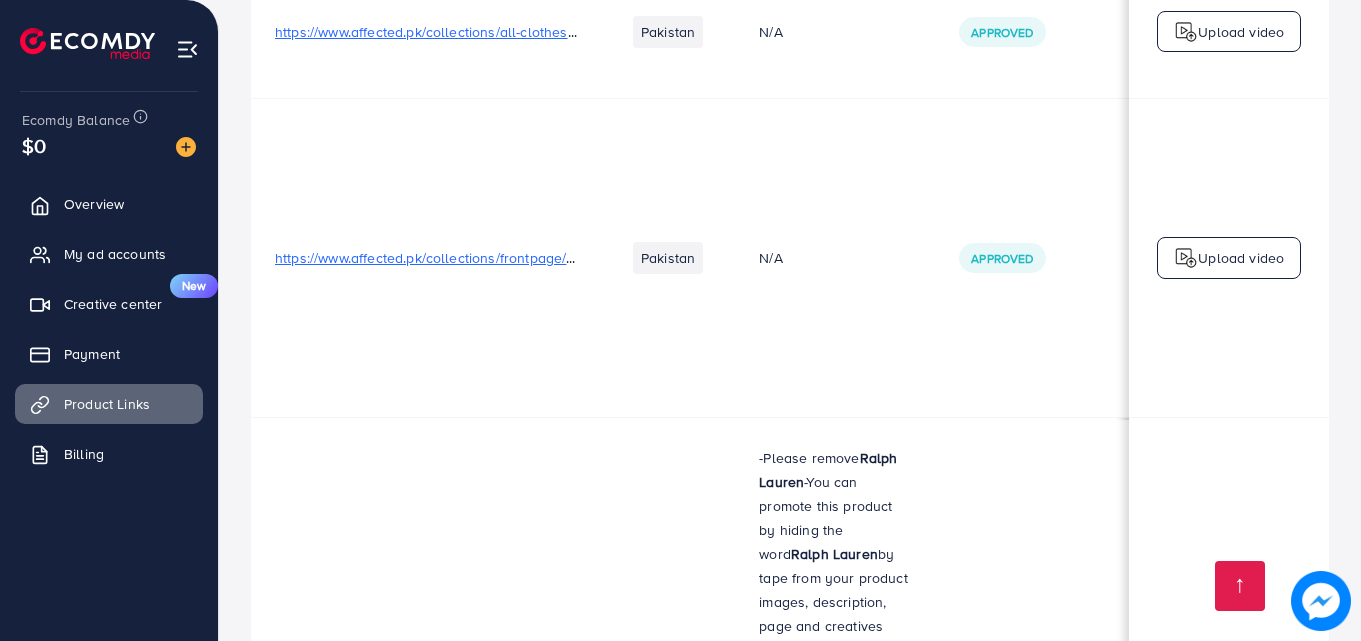 scroll, scrollTop: 1889, scrollLeft: 0, axis: vertical 